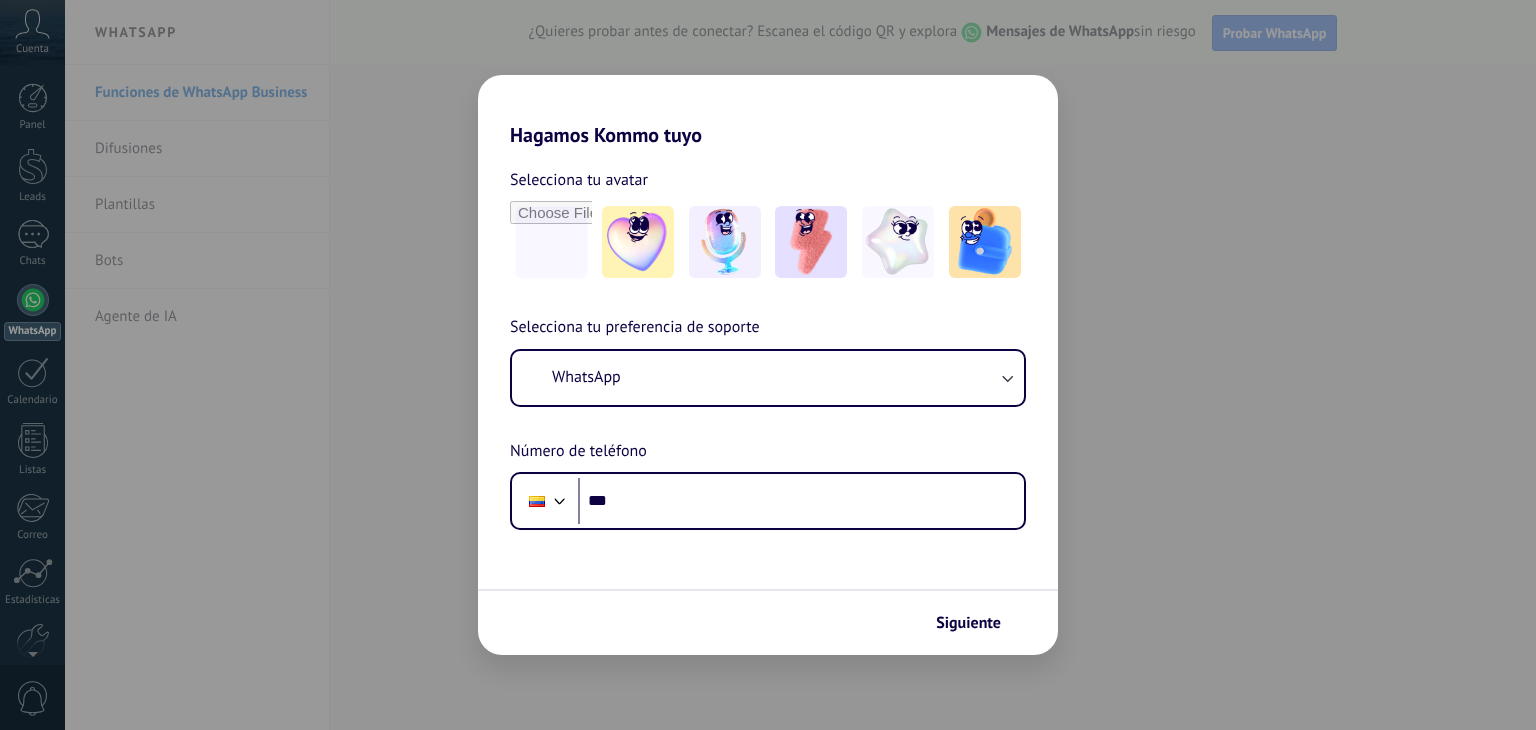 scroll, scrollTop: 0, scrollLeft: 0, axis: both 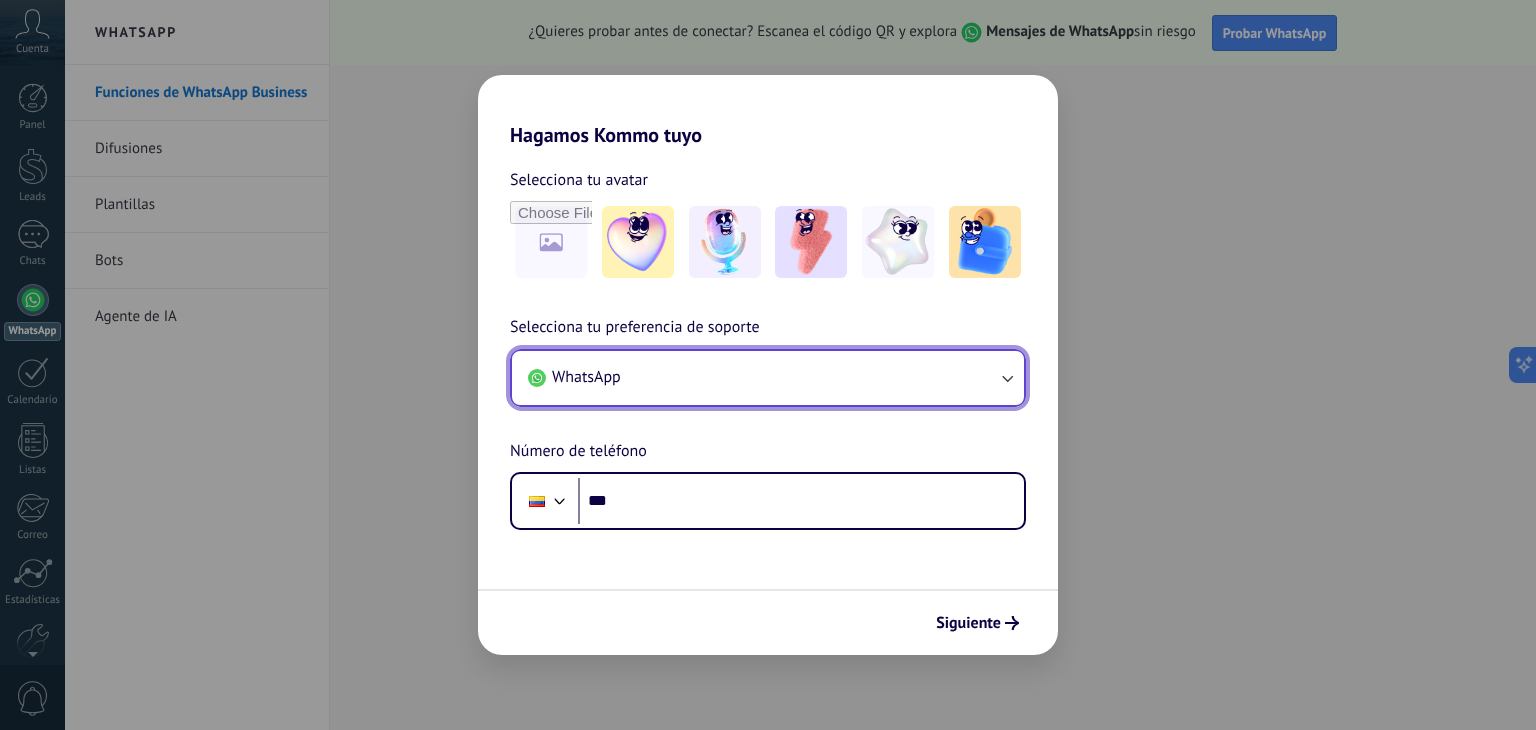 click 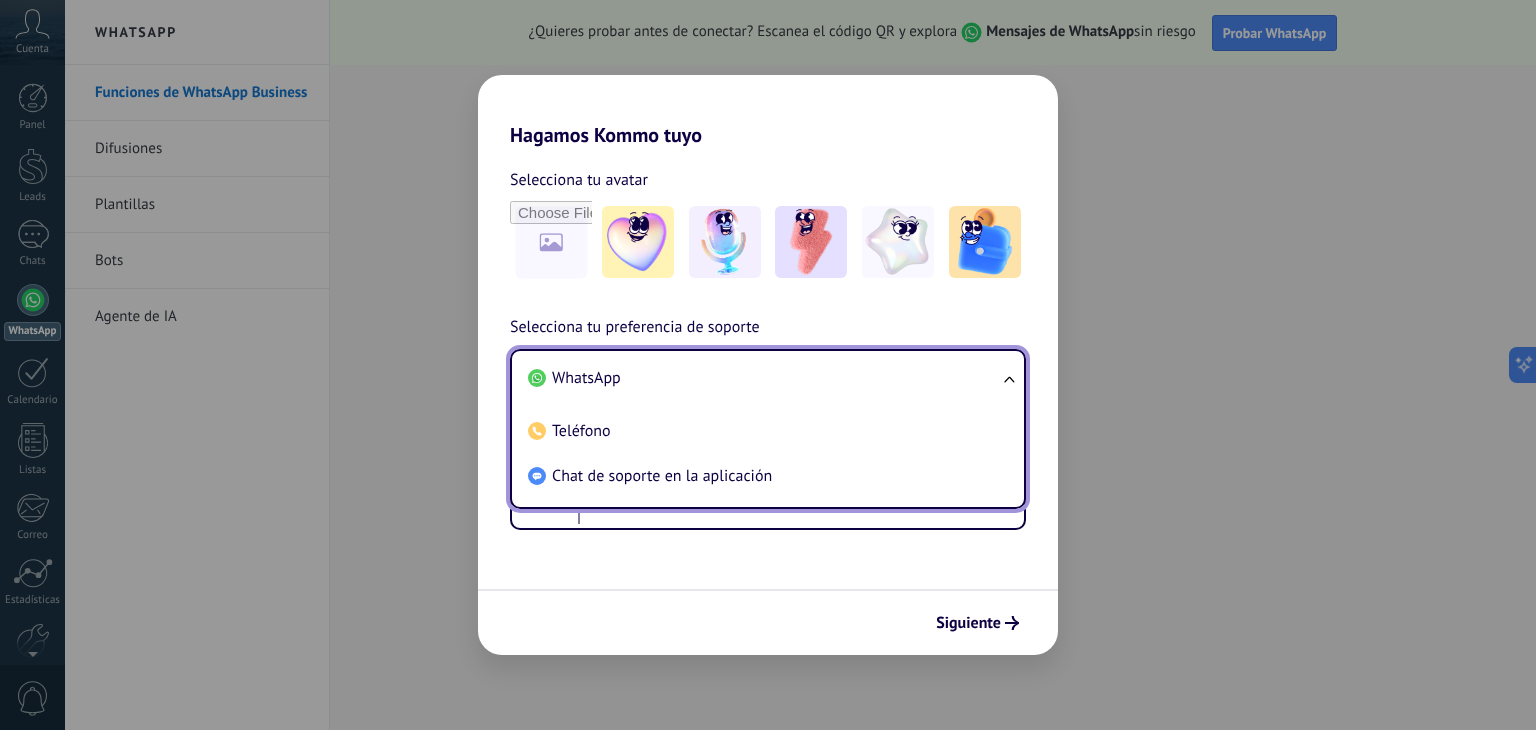 click on "WhatsApp Teléfono Chat de soporte en la aplicación" at bounding box center [768, 429] 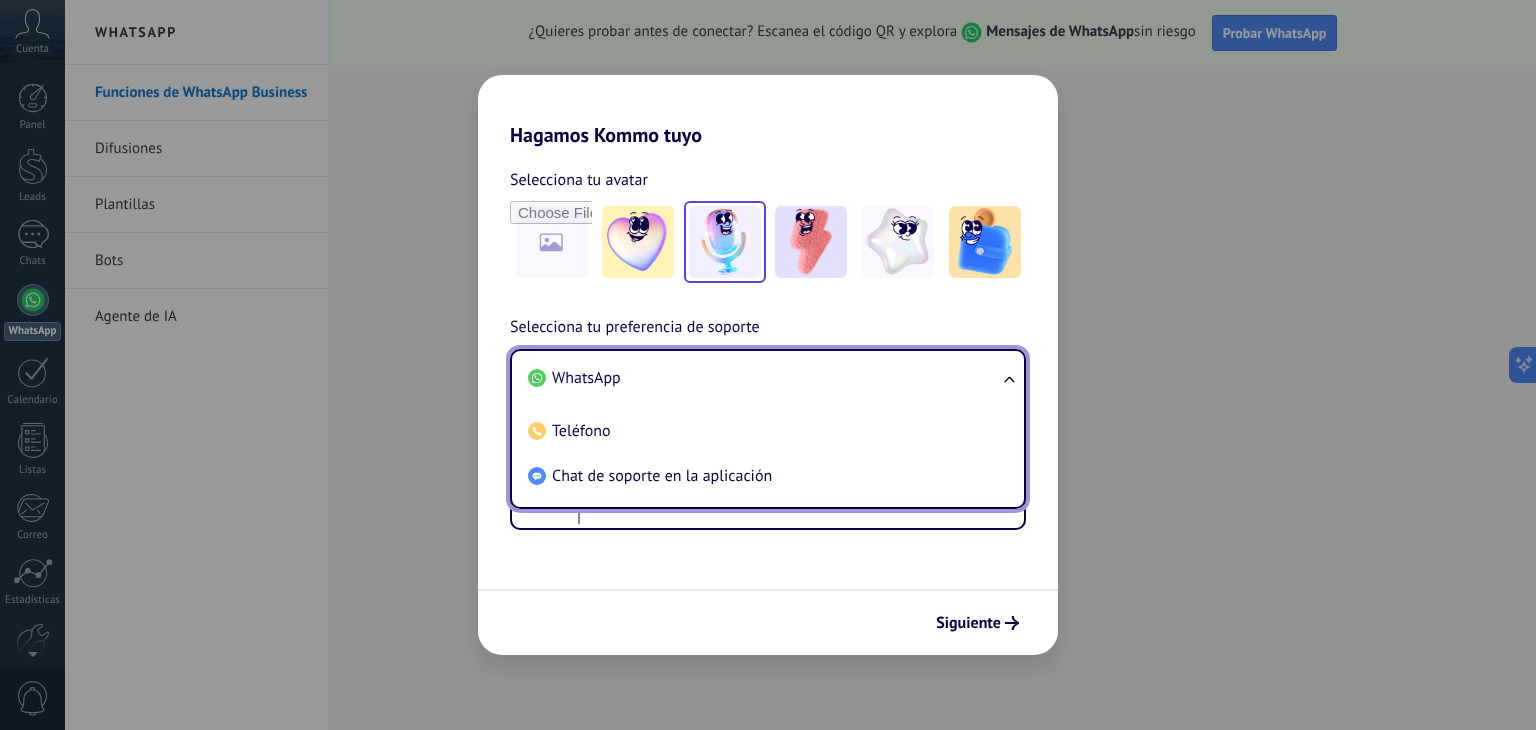 click at bounding box center [725, 242] 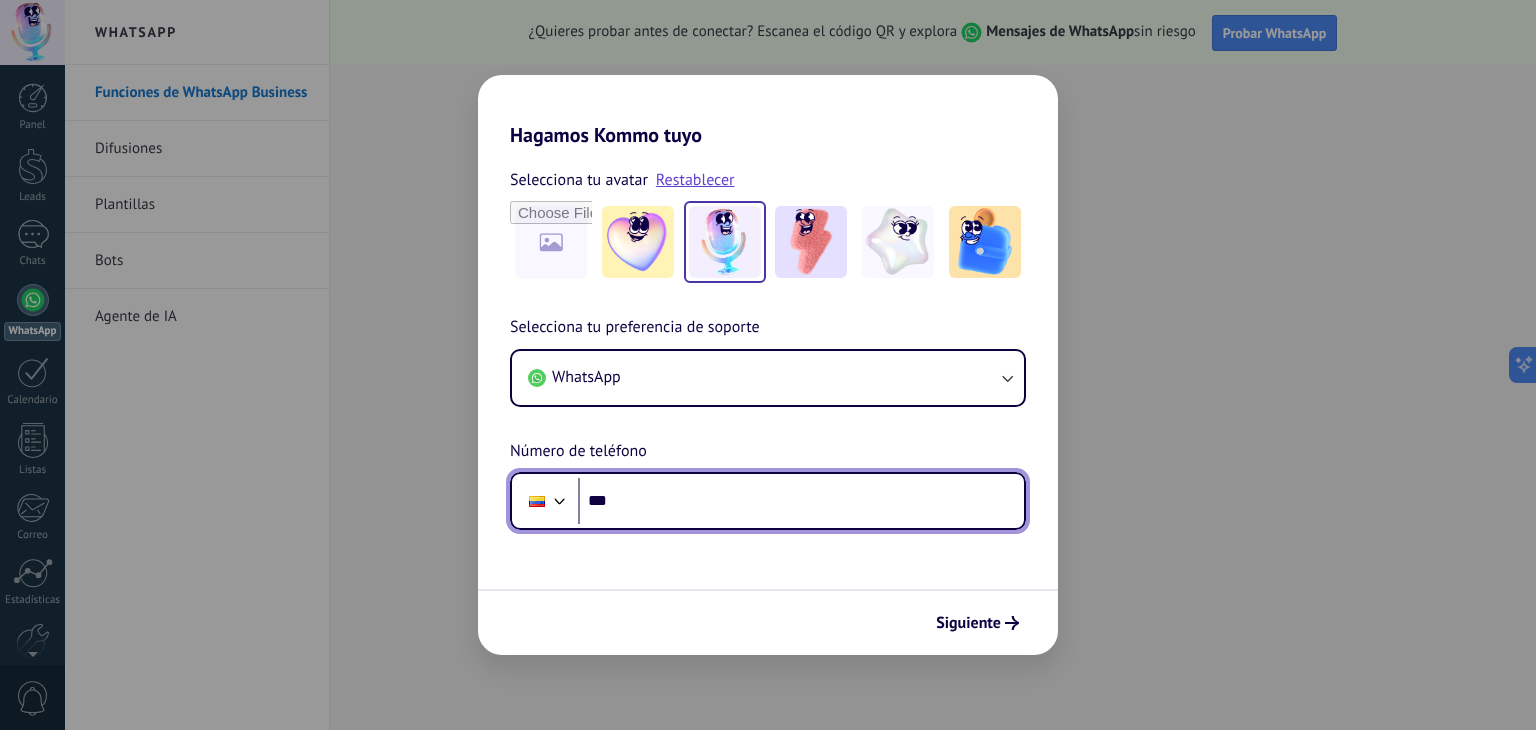 click on "***" at bounding box center [801, 501] 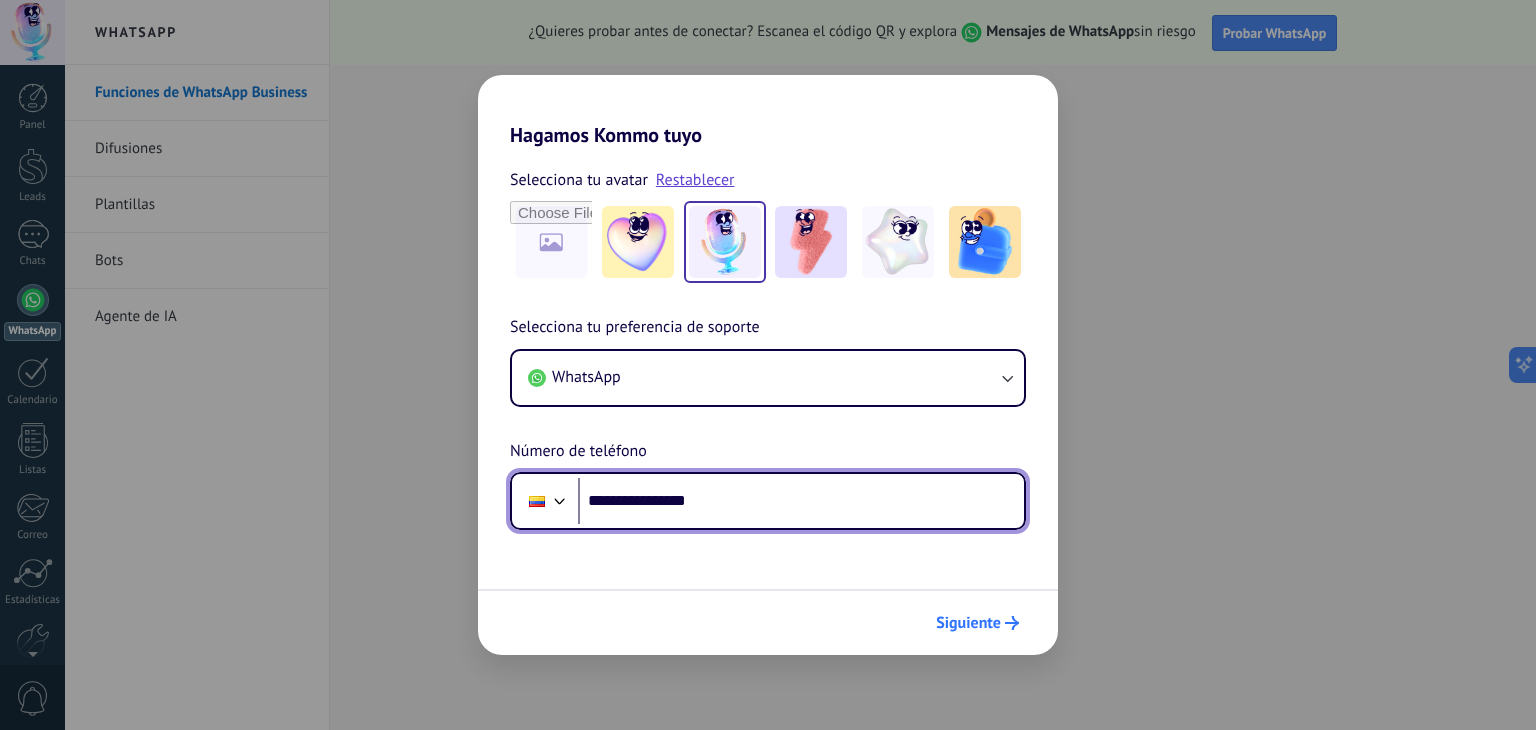 type on "**********" 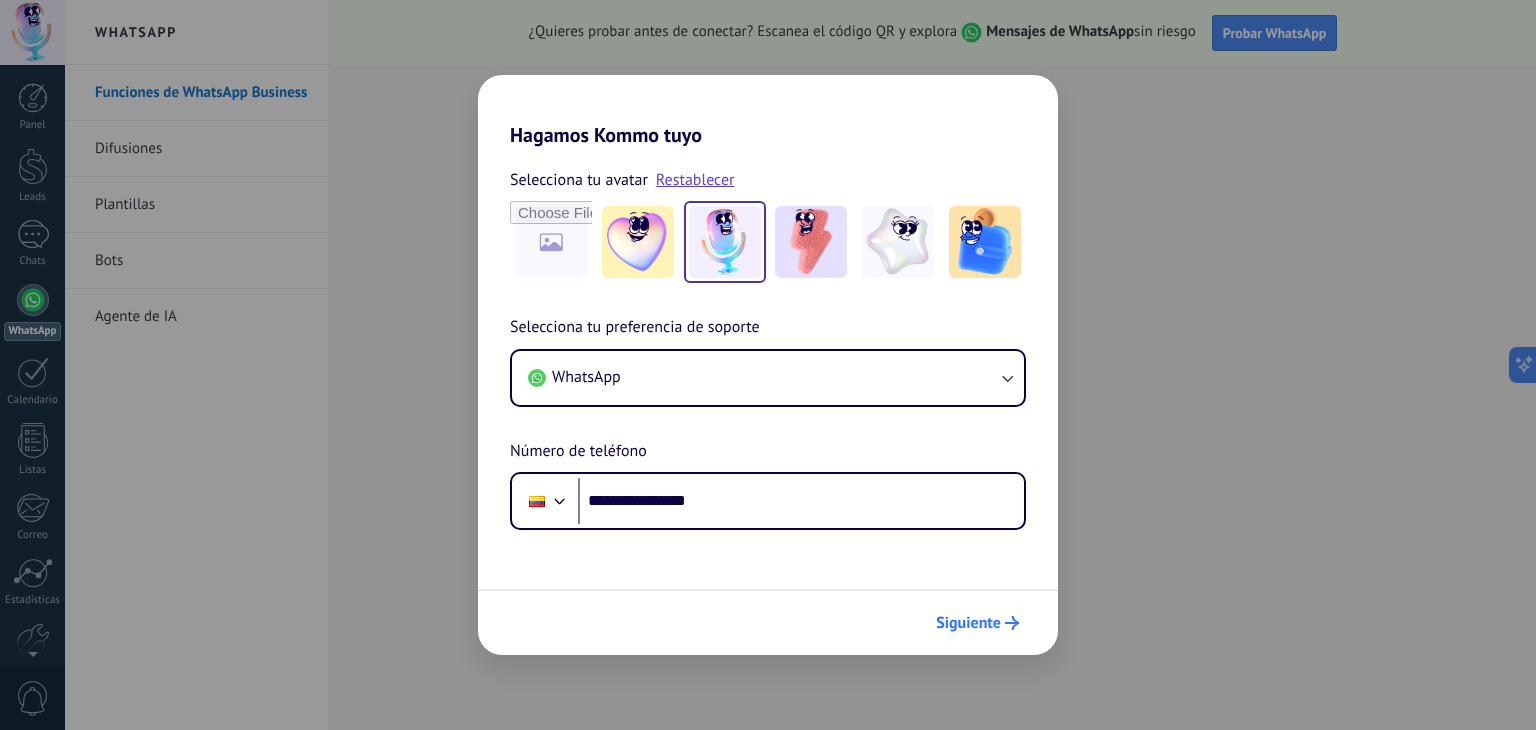 click on "Siguiente" at bounding box center (977, 623) 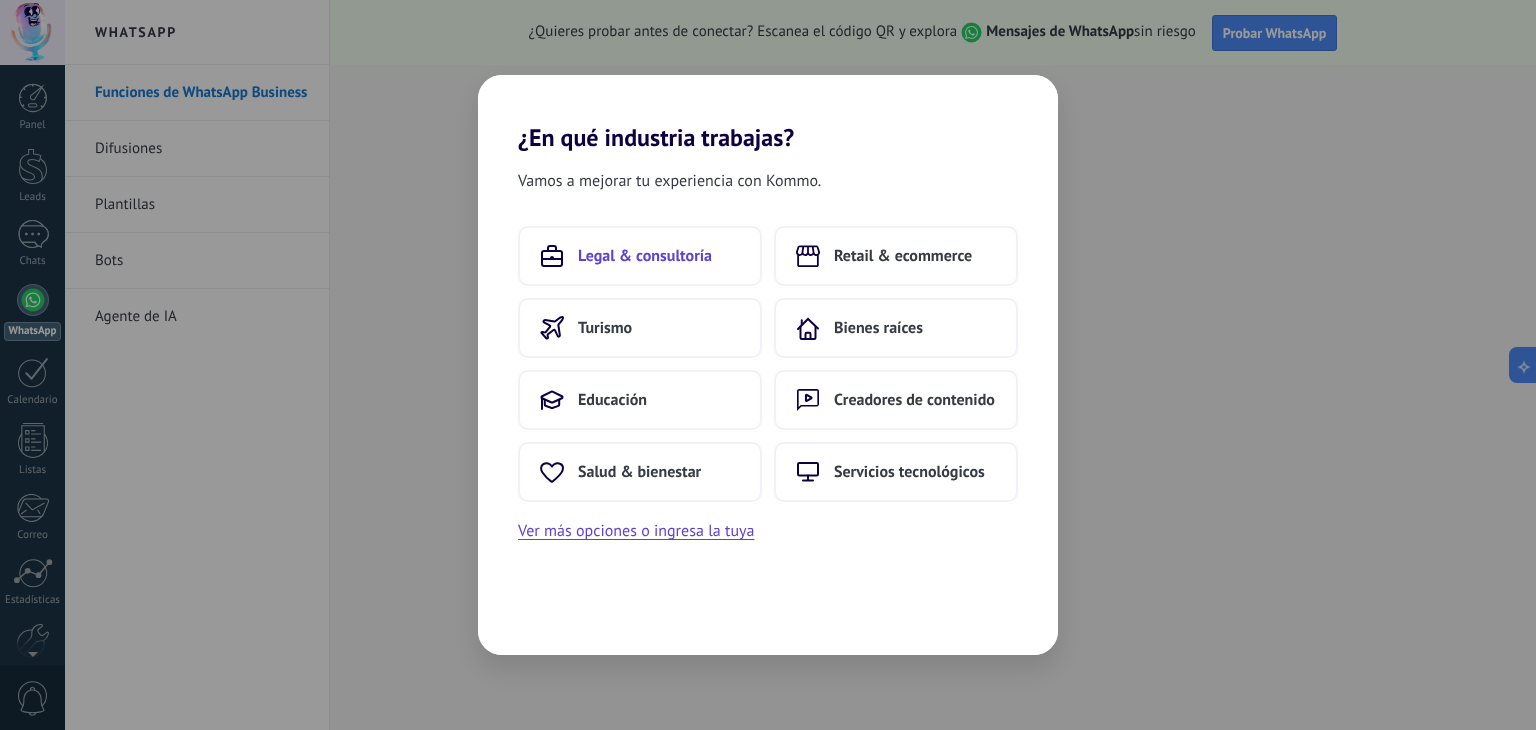 click on "Legal & consultoría" at bounding box center [645, 256] 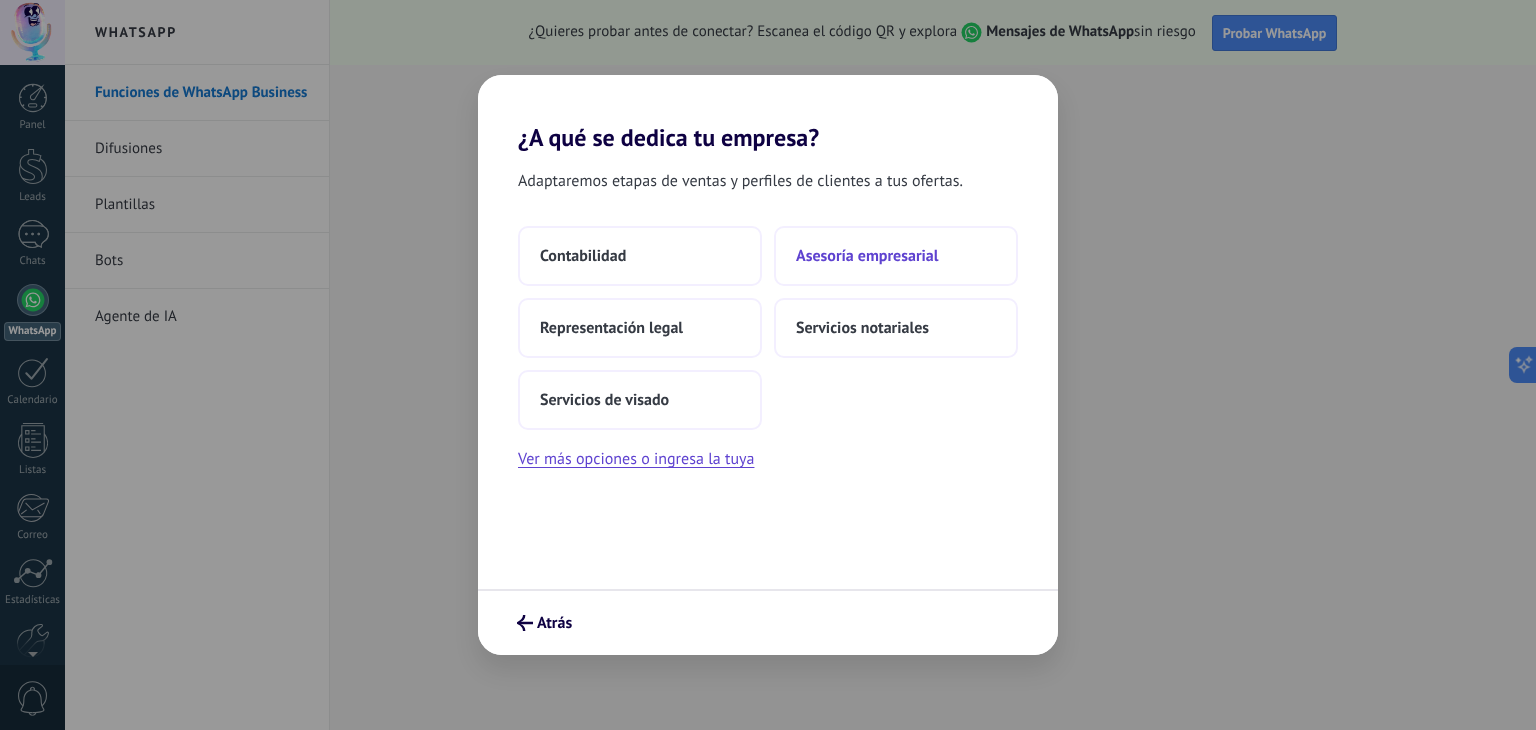 click on "Asesoría empresarial" at bounding box center [867, 256] 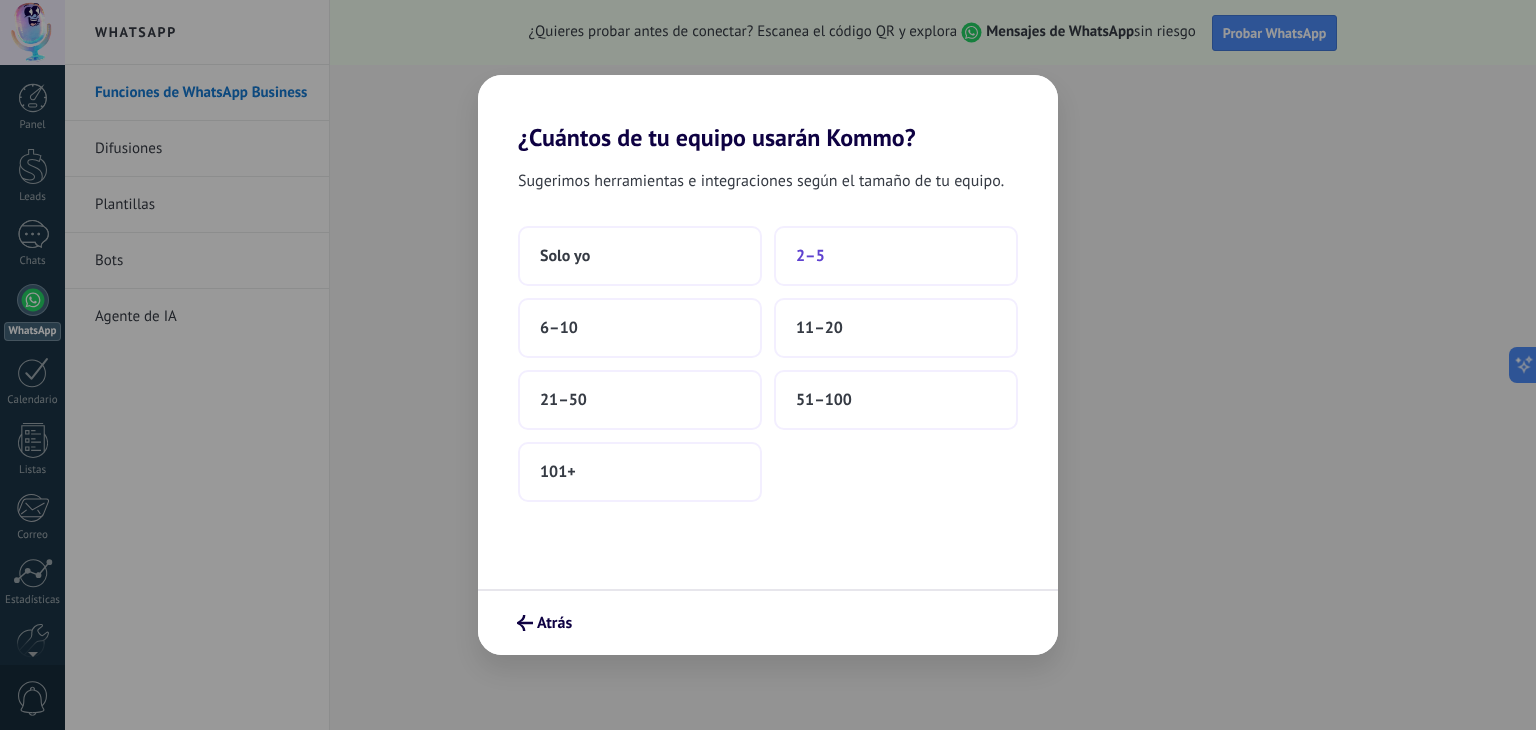 click on "2–5" at bounding box center [896, 256] 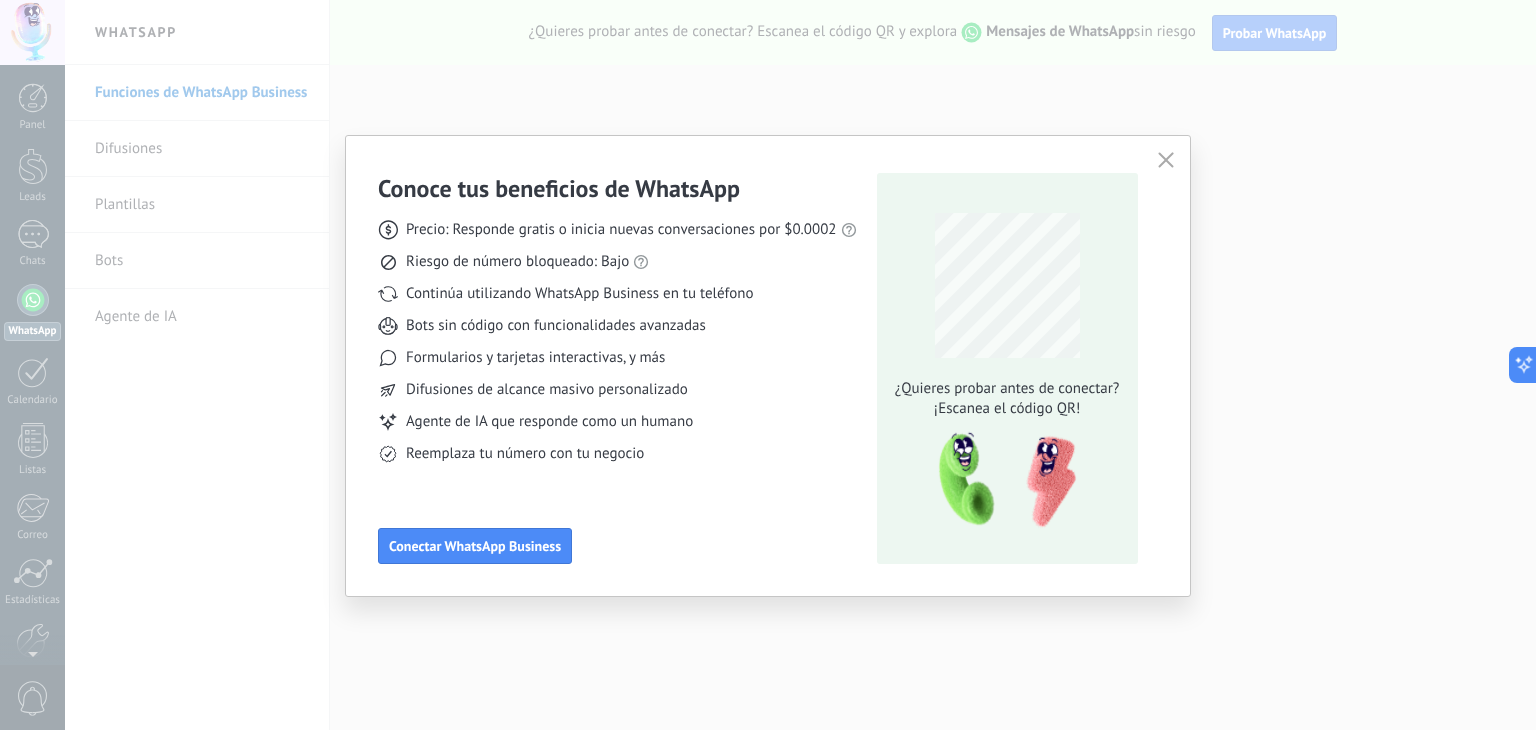 click on "Continúa utilizando WhatsApp Business en tu teléfono" at bounding box center (579, 294) 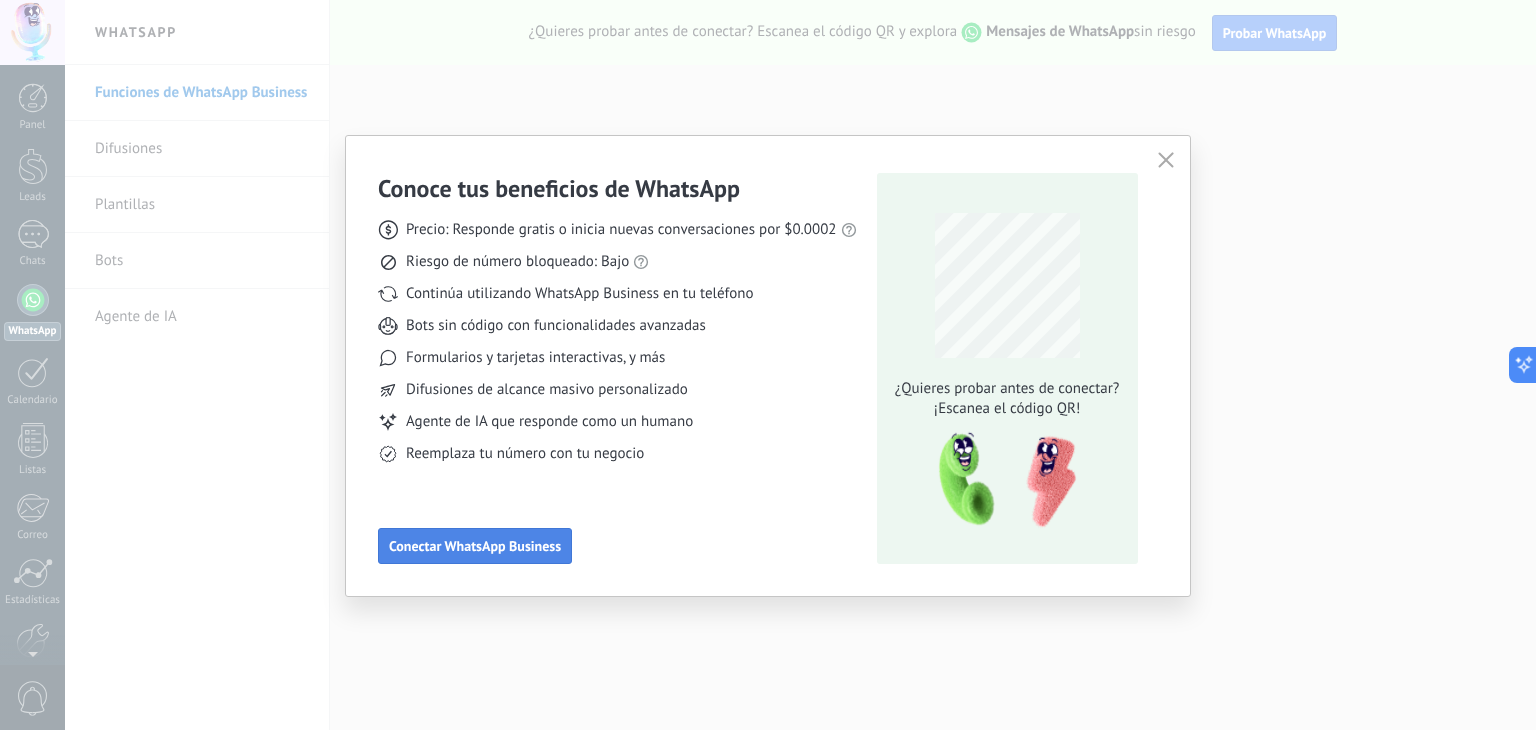 click on "Conectar WhatsApp Business" at bounding box center [475, 546] 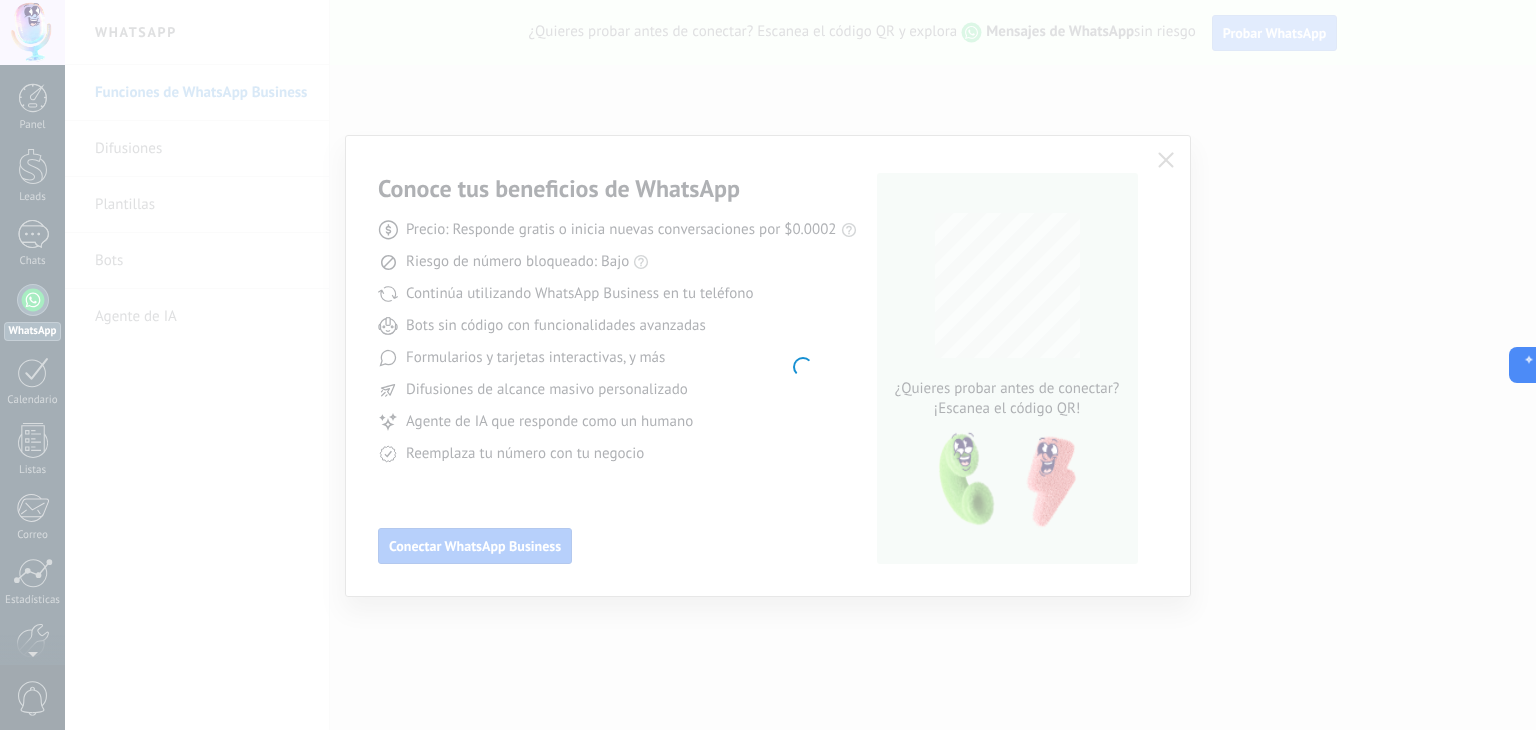click at bounding box center (800, 365) 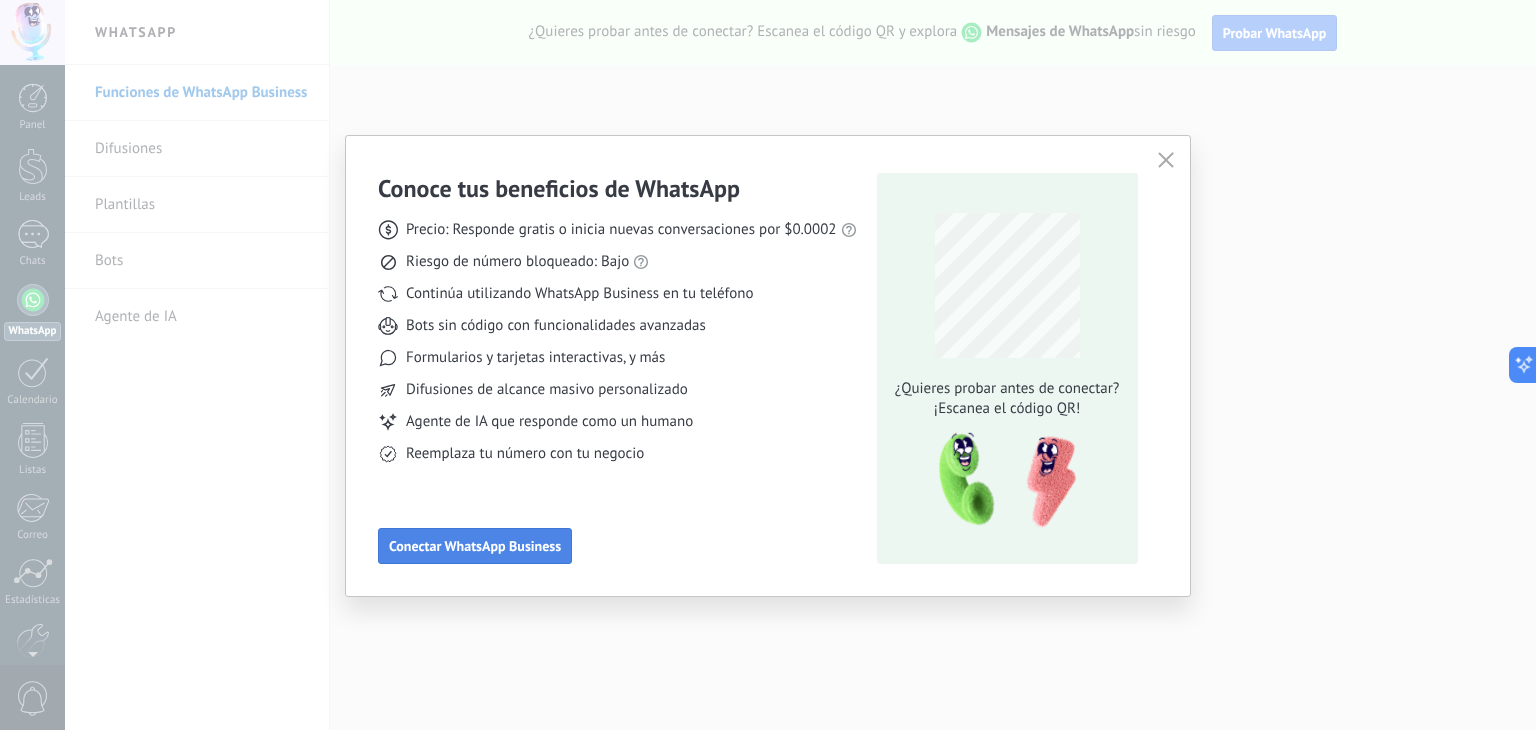 click on "Conectar WhatsApp Business" at bounding box center (475, 546) 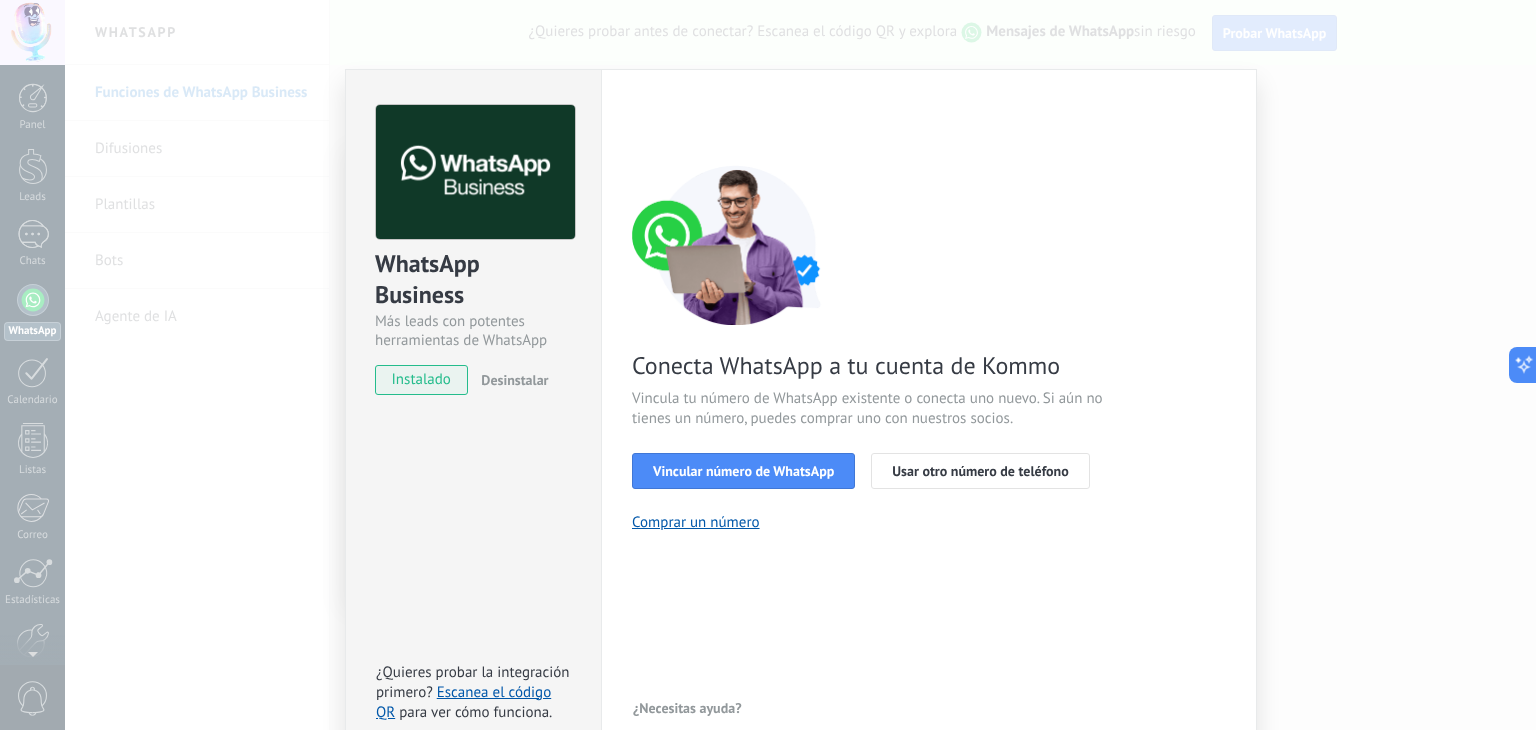 scroll, scrollTop: 28, scrollLeft: 0, axis: vertical 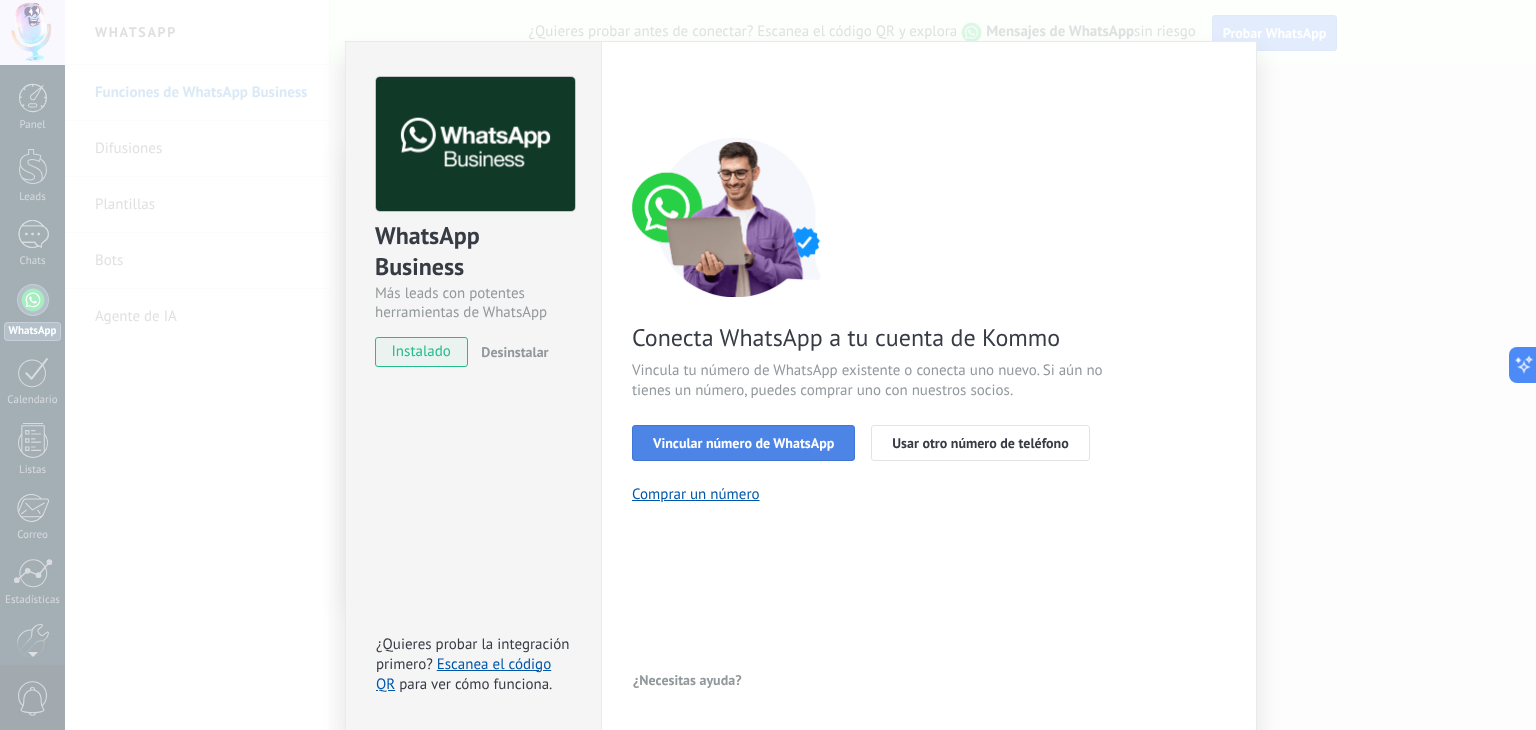 click on "Vincular número de WhatsApp" at bounding box center (743, 443) 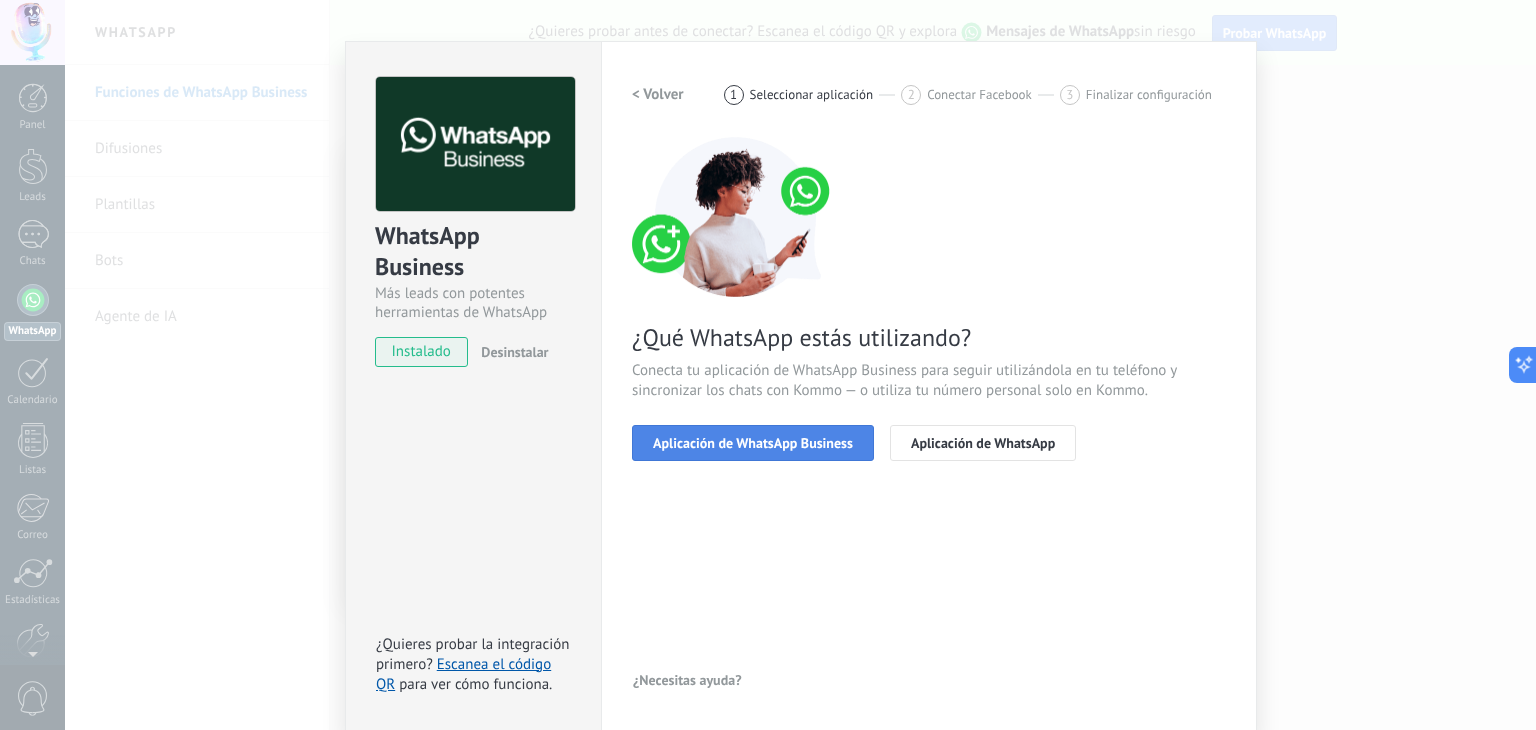click on "Aplicación de WhatsApp Business" at bounding box center (753, 443) 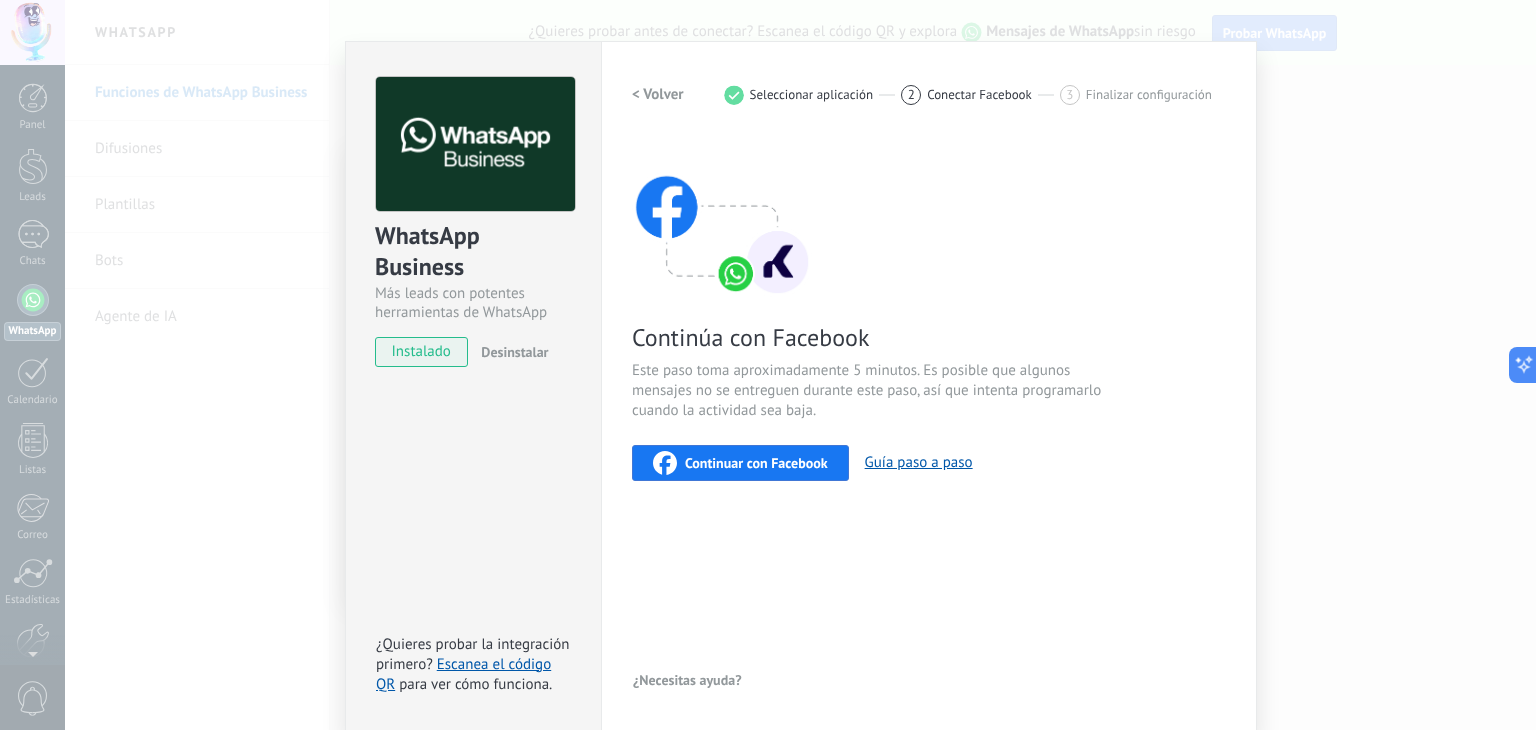 drag, startPoint x: 792, startPoint y: 465, endPoint x: 809, endPoint y: 493, distance: 32.75668 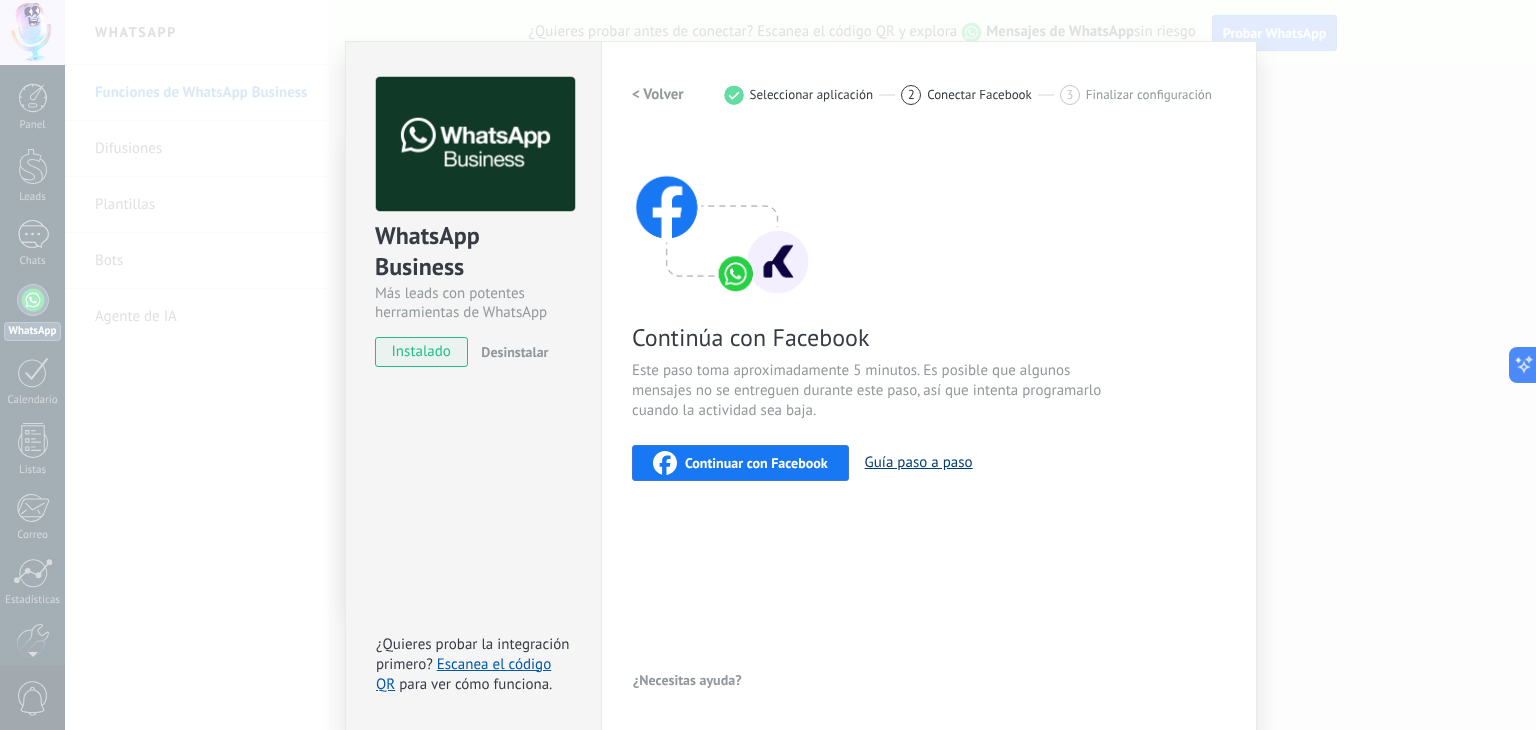 click on "Guía paso a paso" at bounding box center (919, 462) 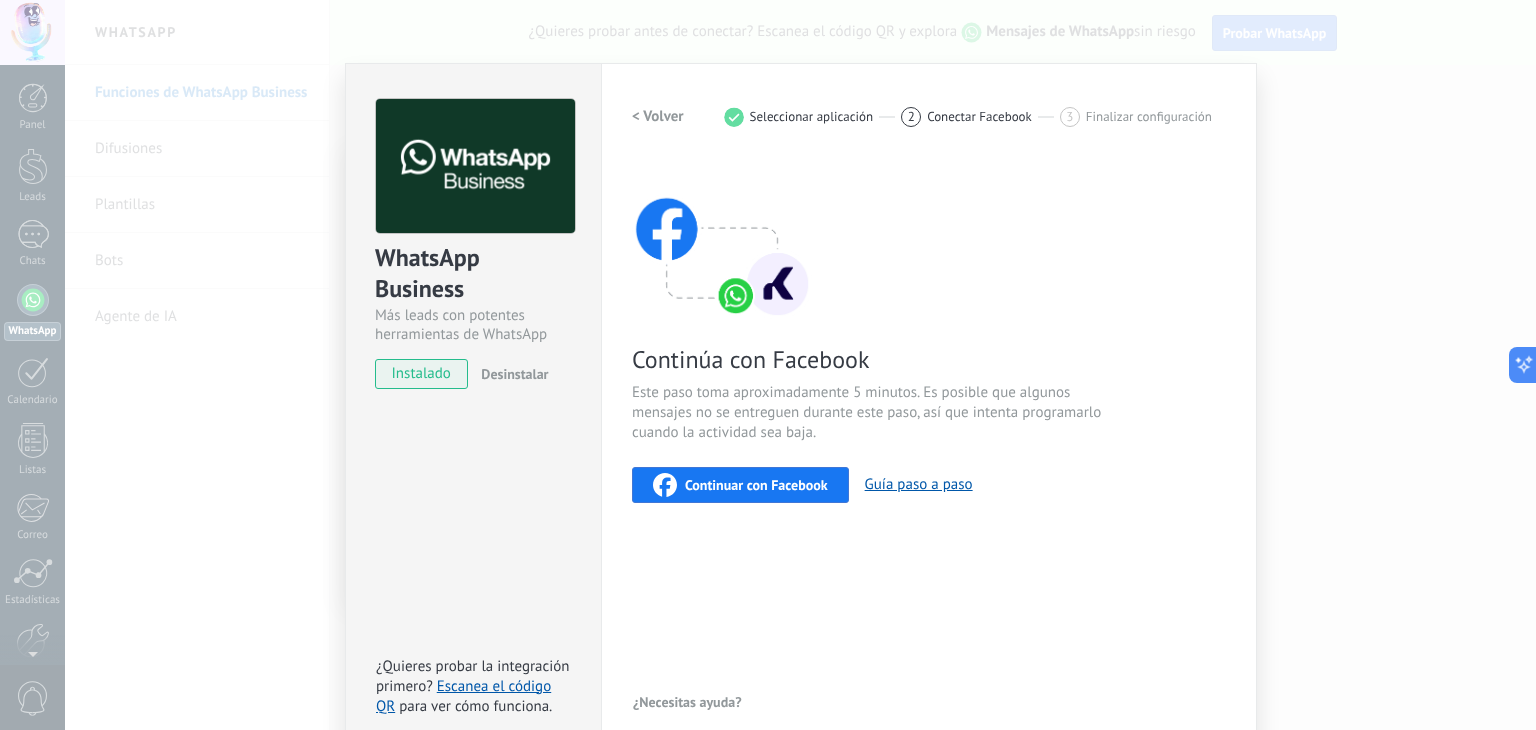 scroll, scrollTop: 0, scrollLeft: 0, axis: both 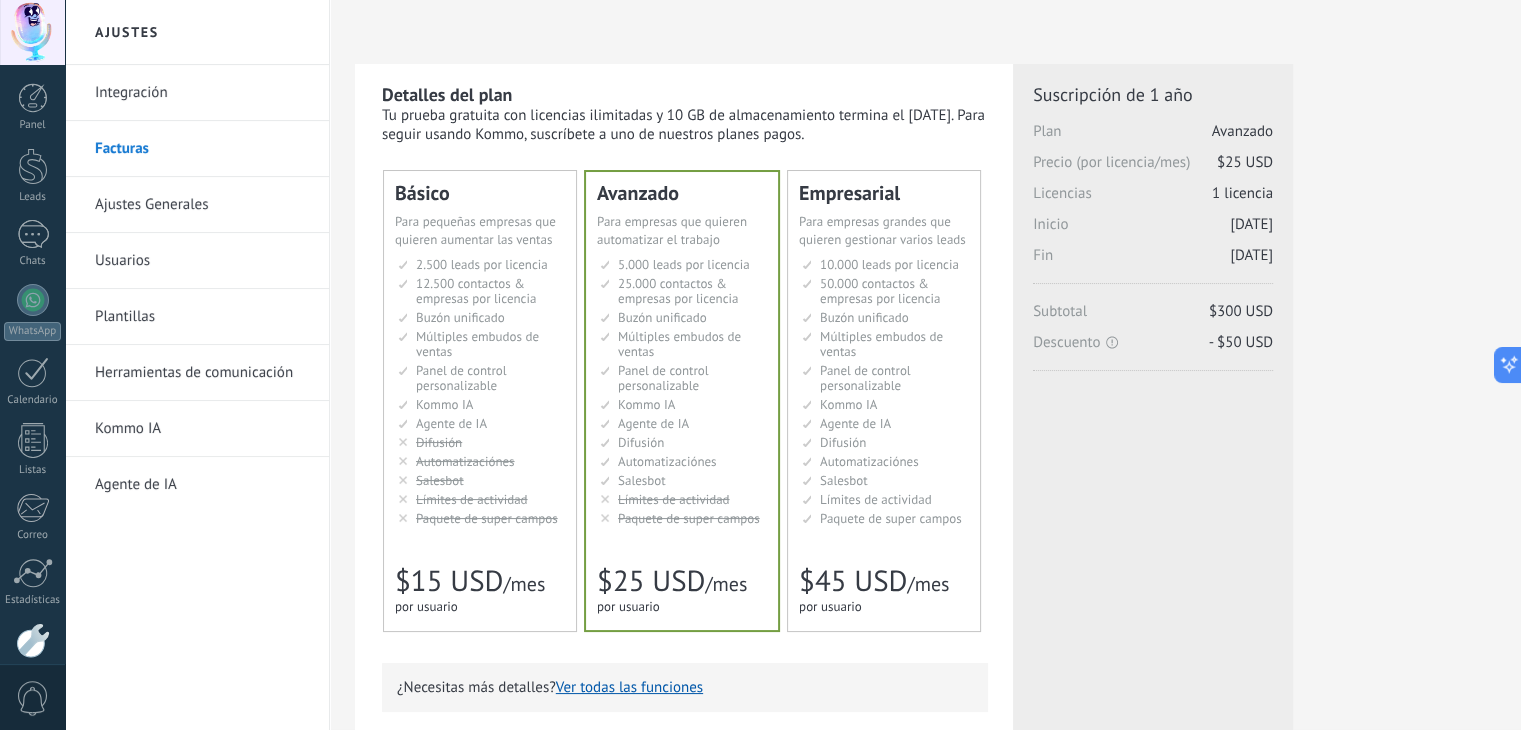 click on "Integración" at bounding box center [202, 93] 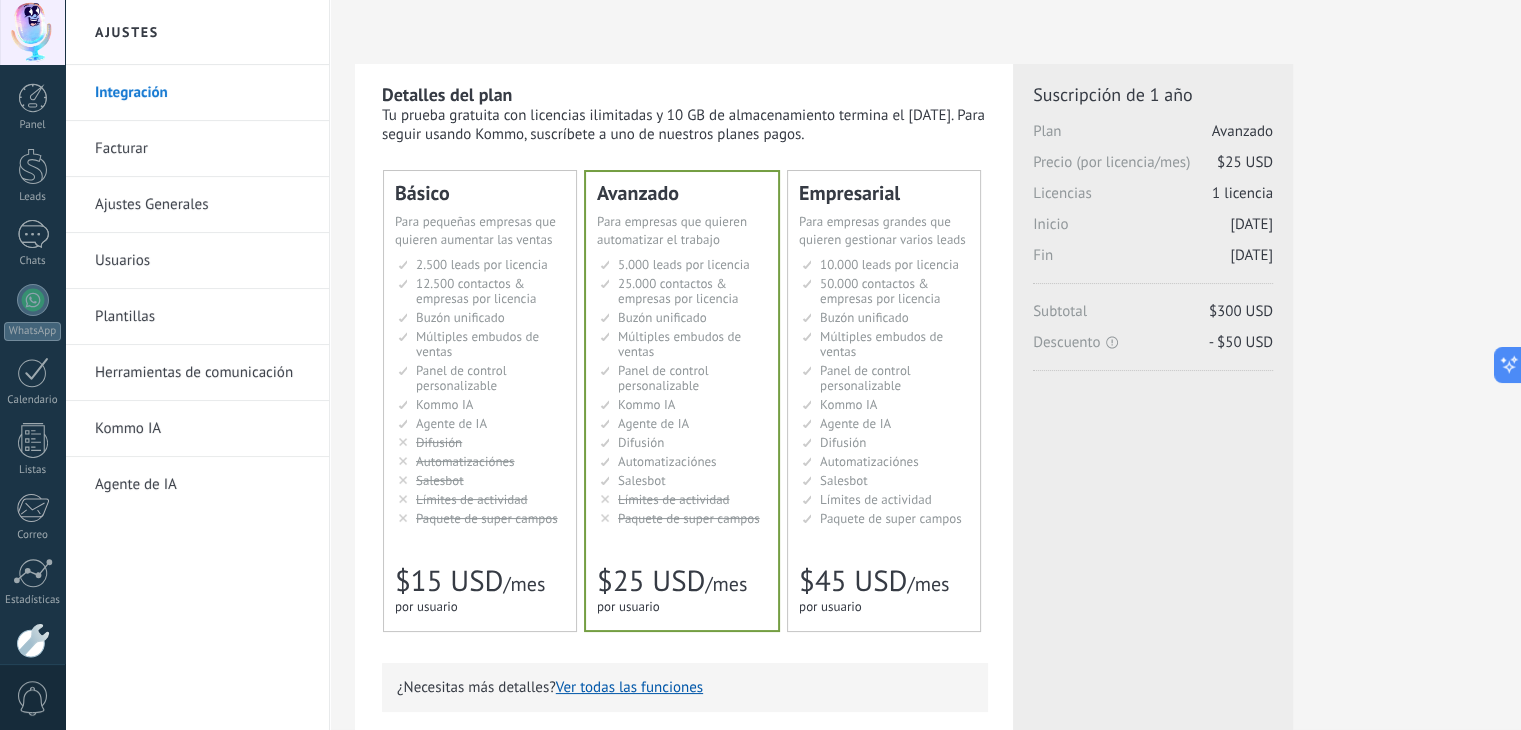 scroll, scrollTop: 101, scrollLeft: 0, axis: vertical 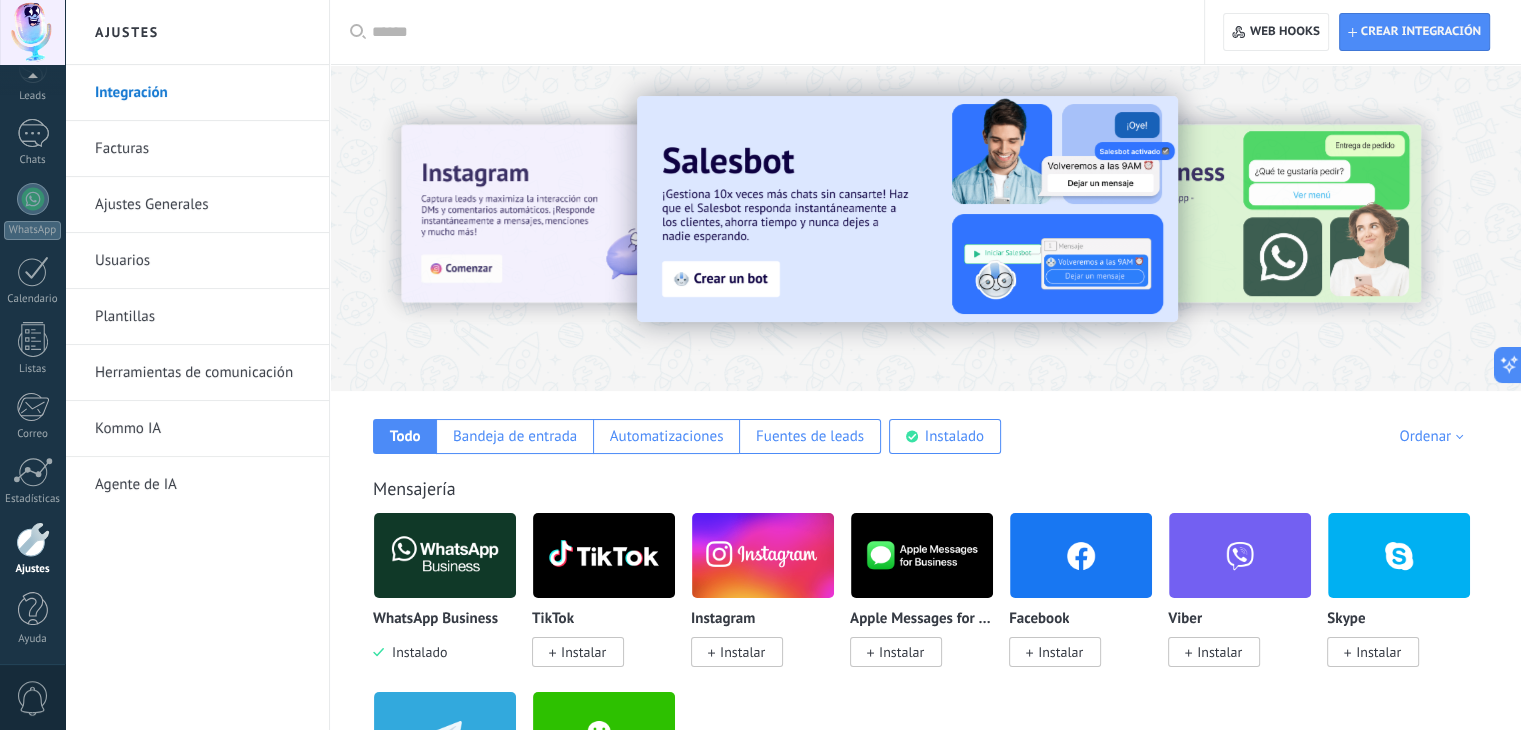 click on "Facturas" at bounding box center (202, 149) 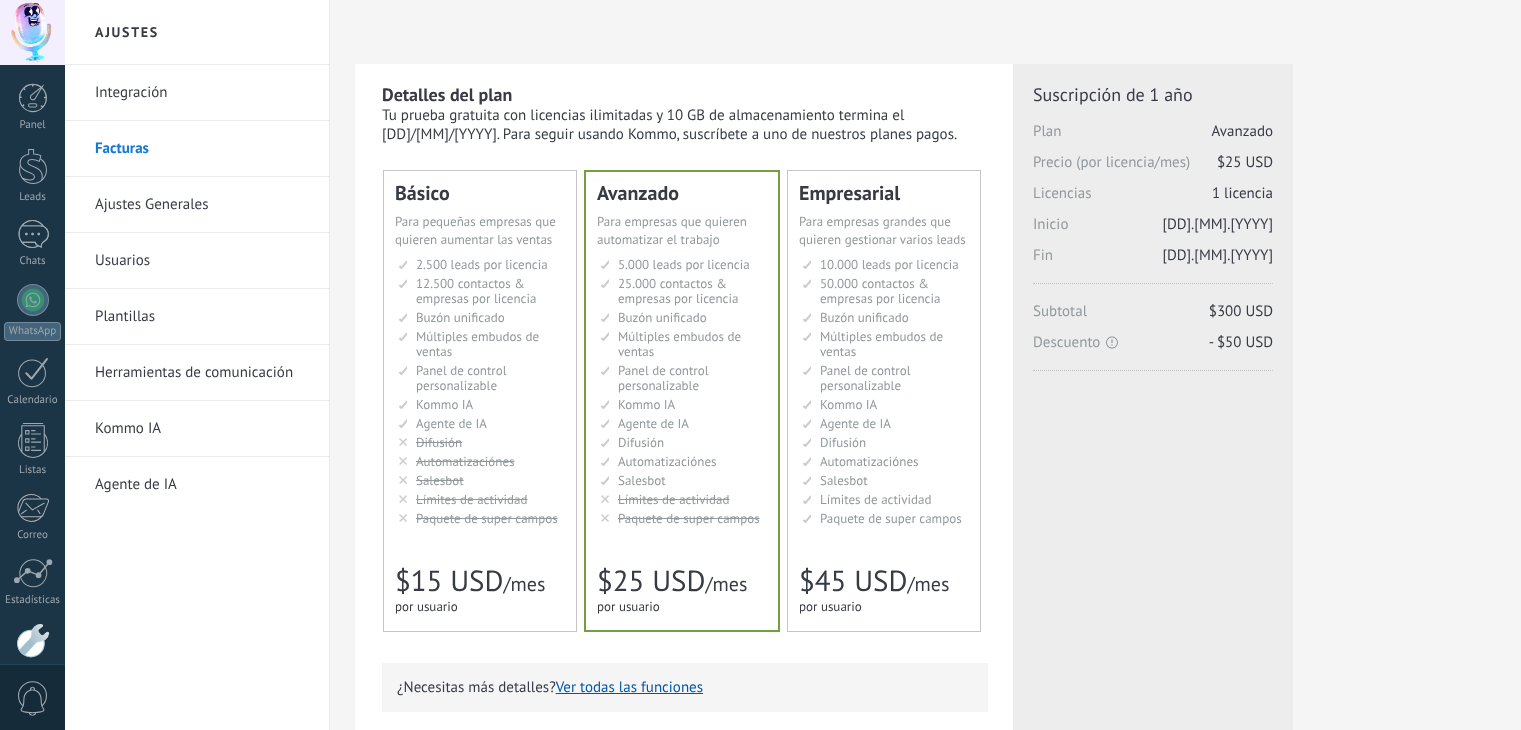 scroll, scrollTop: 0, scrollLeft: 0, axis: both 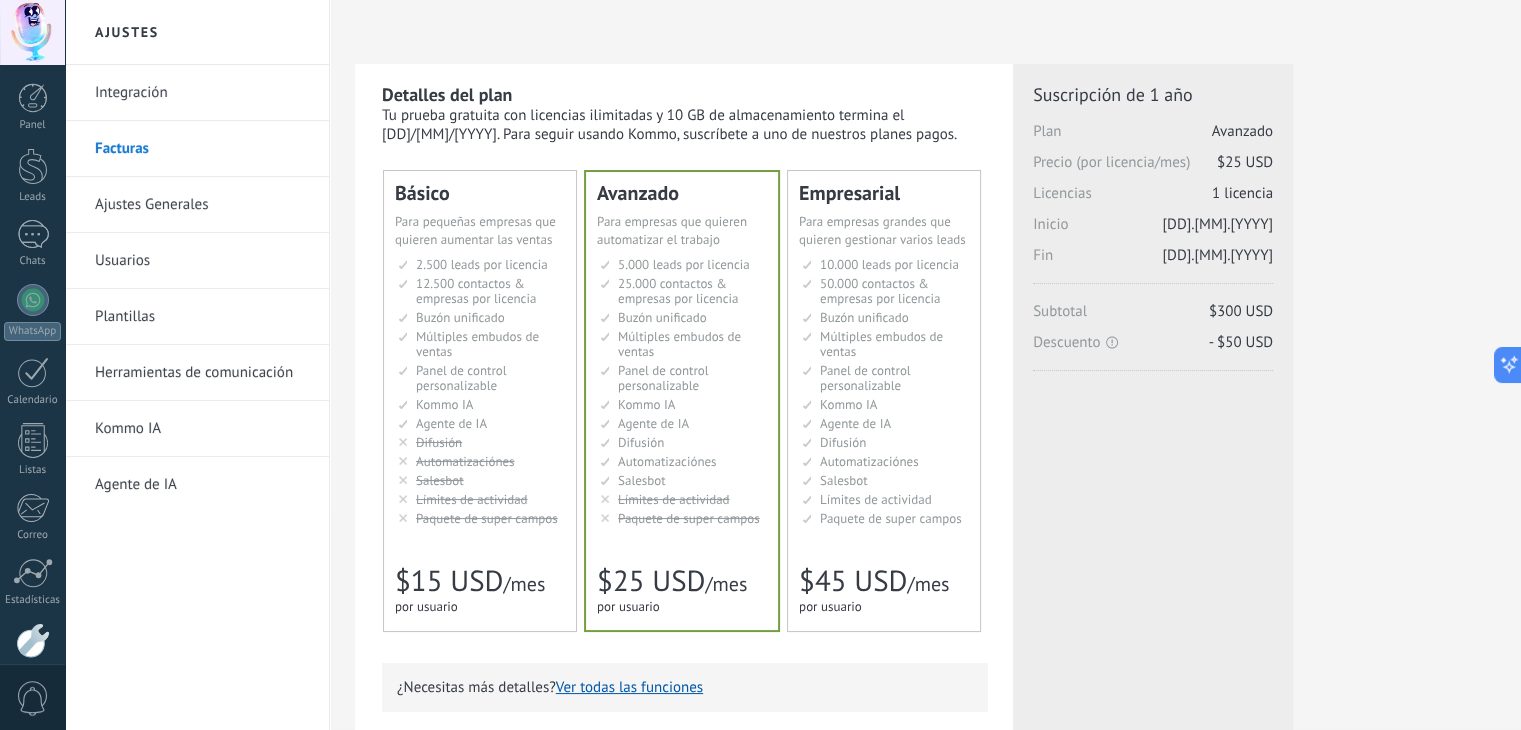 click on "Ajustes Generales" at bounding box center (202, 205) 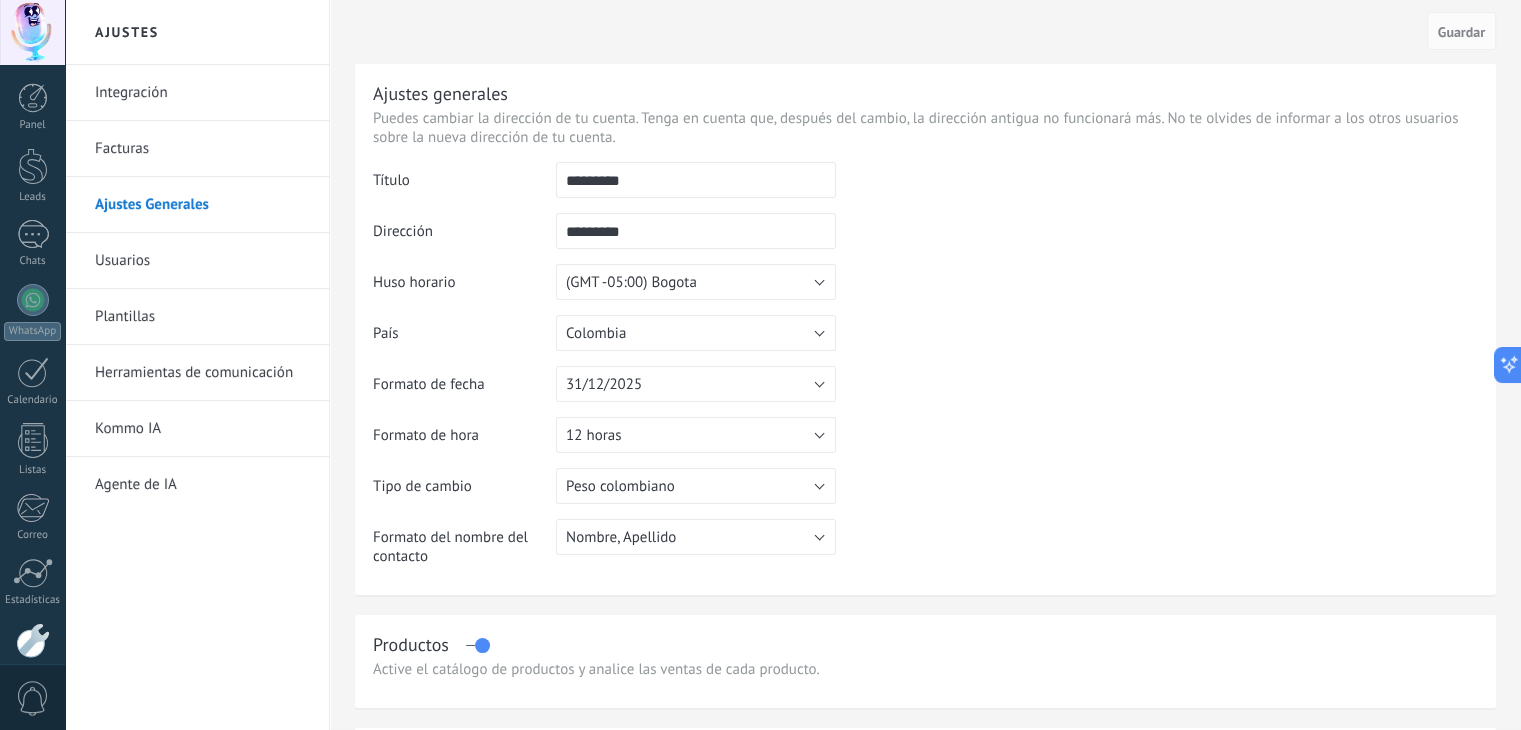 click on "Plantillas" at bounding box center [202, 317] 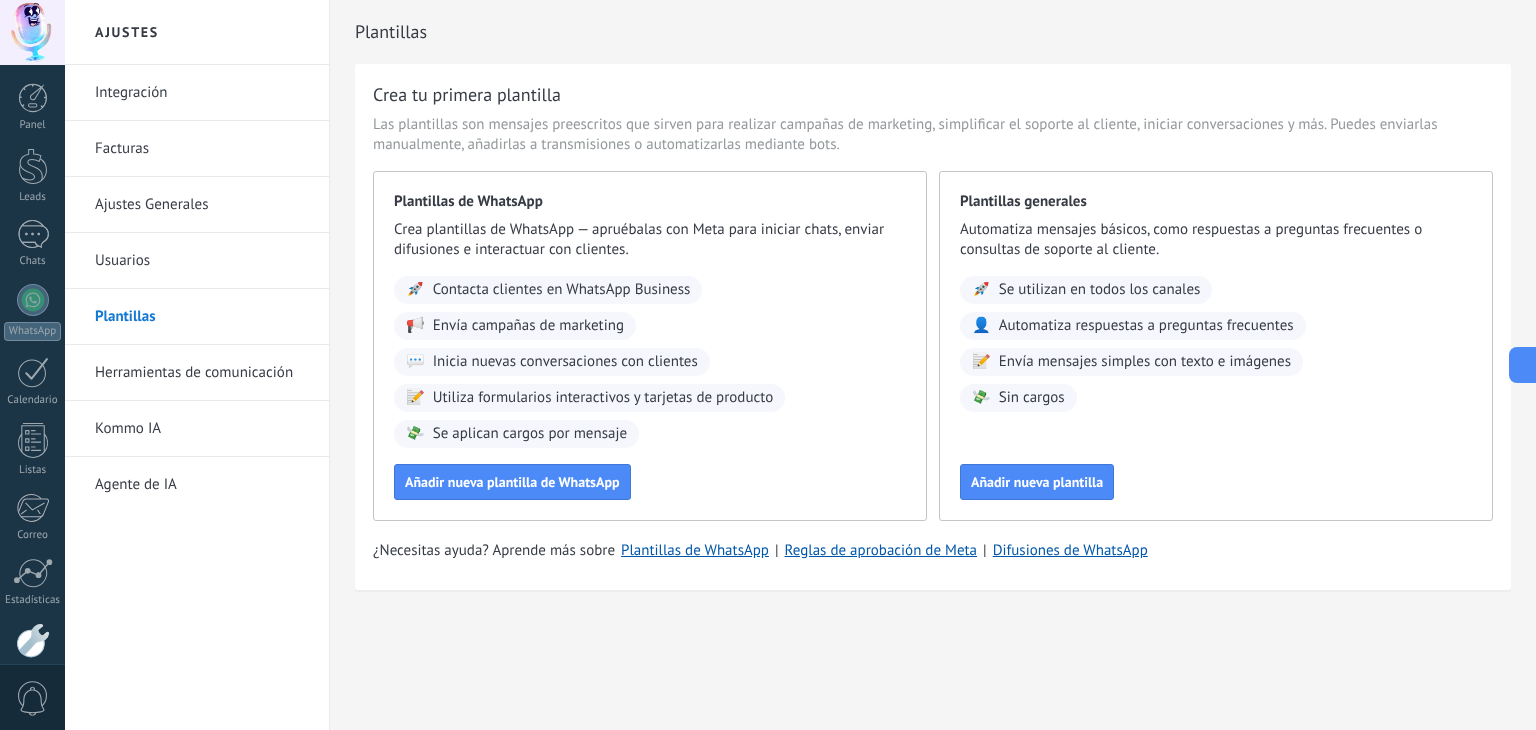 scroll, scrollTop: 101, scrollLeft: 0, axis: vertical 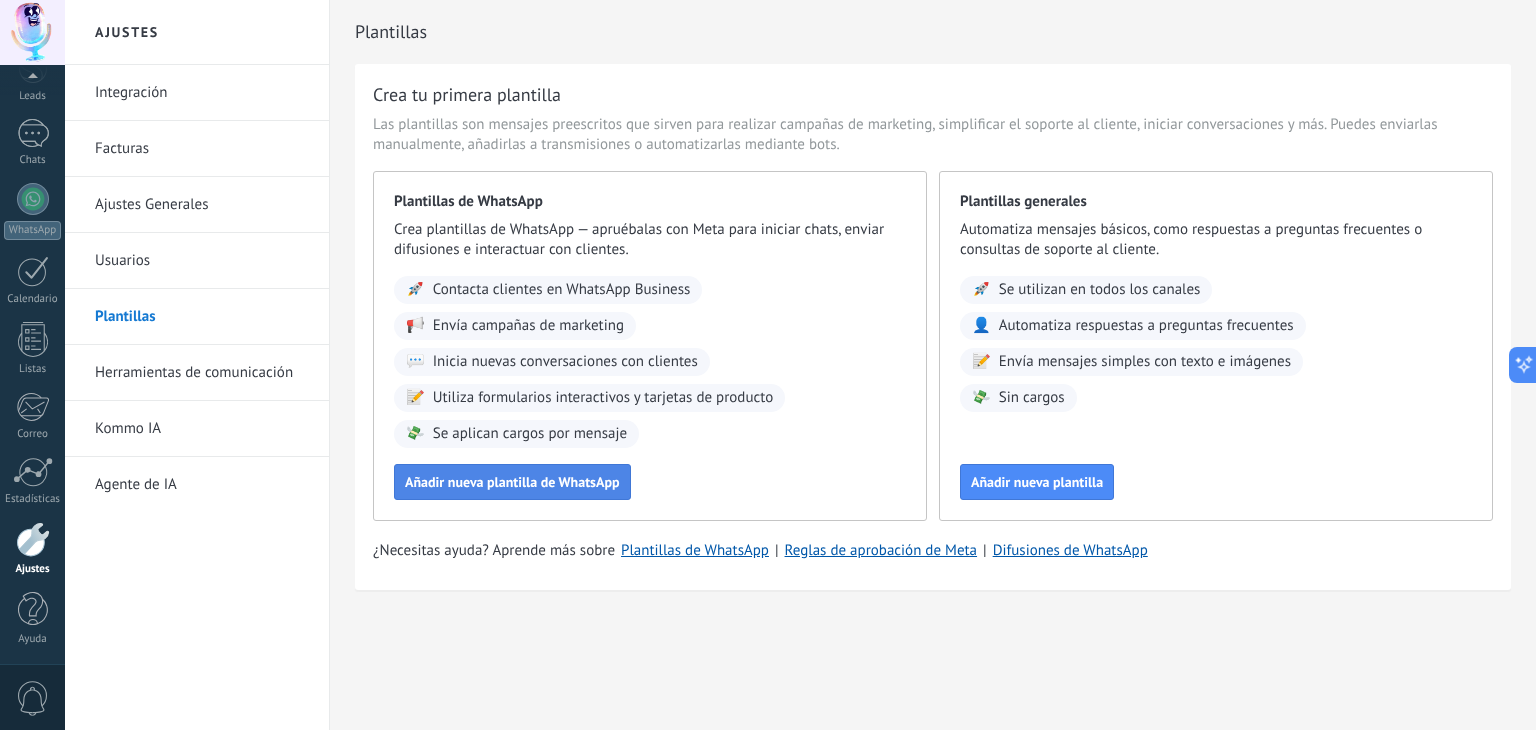 click on "Añadir nueva plantilla de WhatsApp" at bounding box center (512, 482) 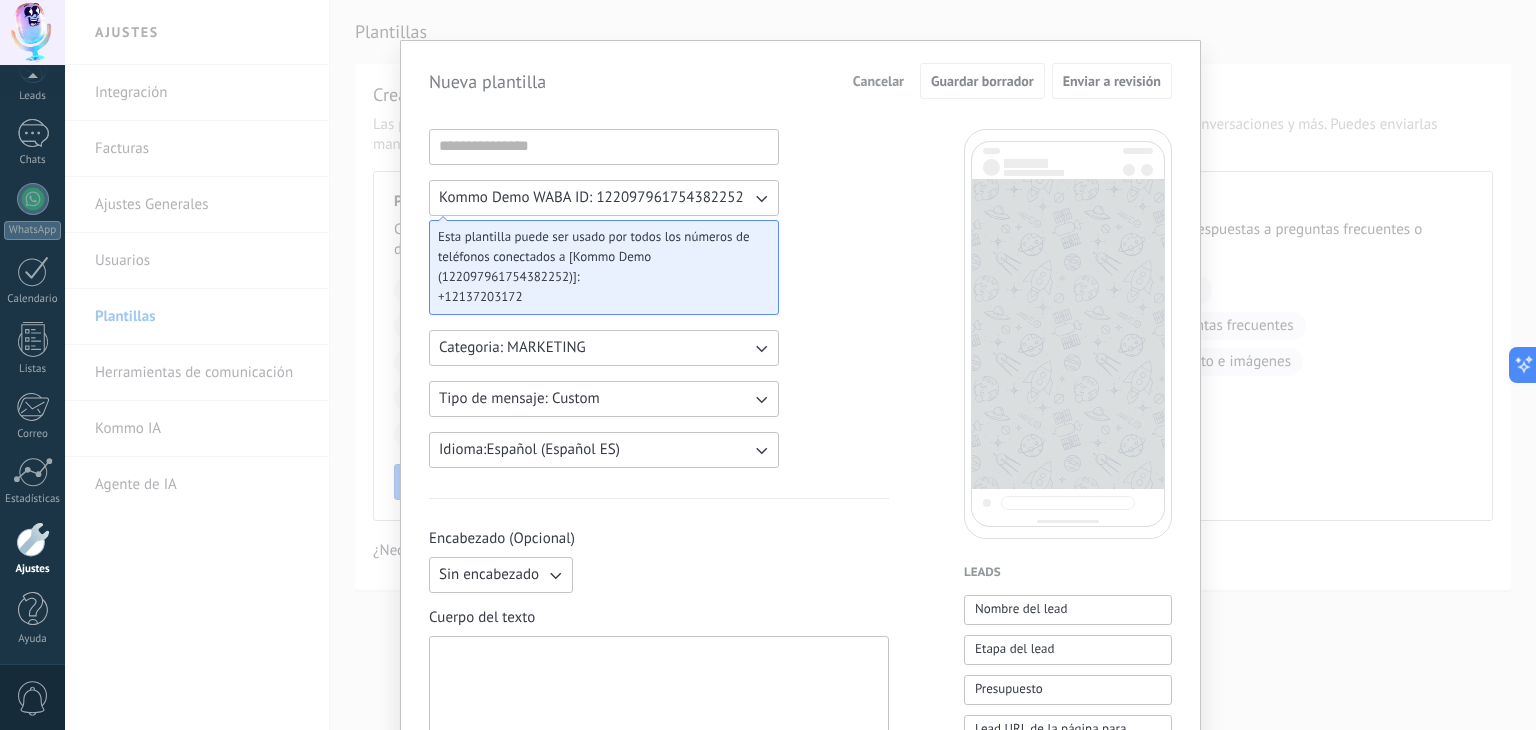 scroll, scrollTop: 0, scrollLeft: 0, axis: both 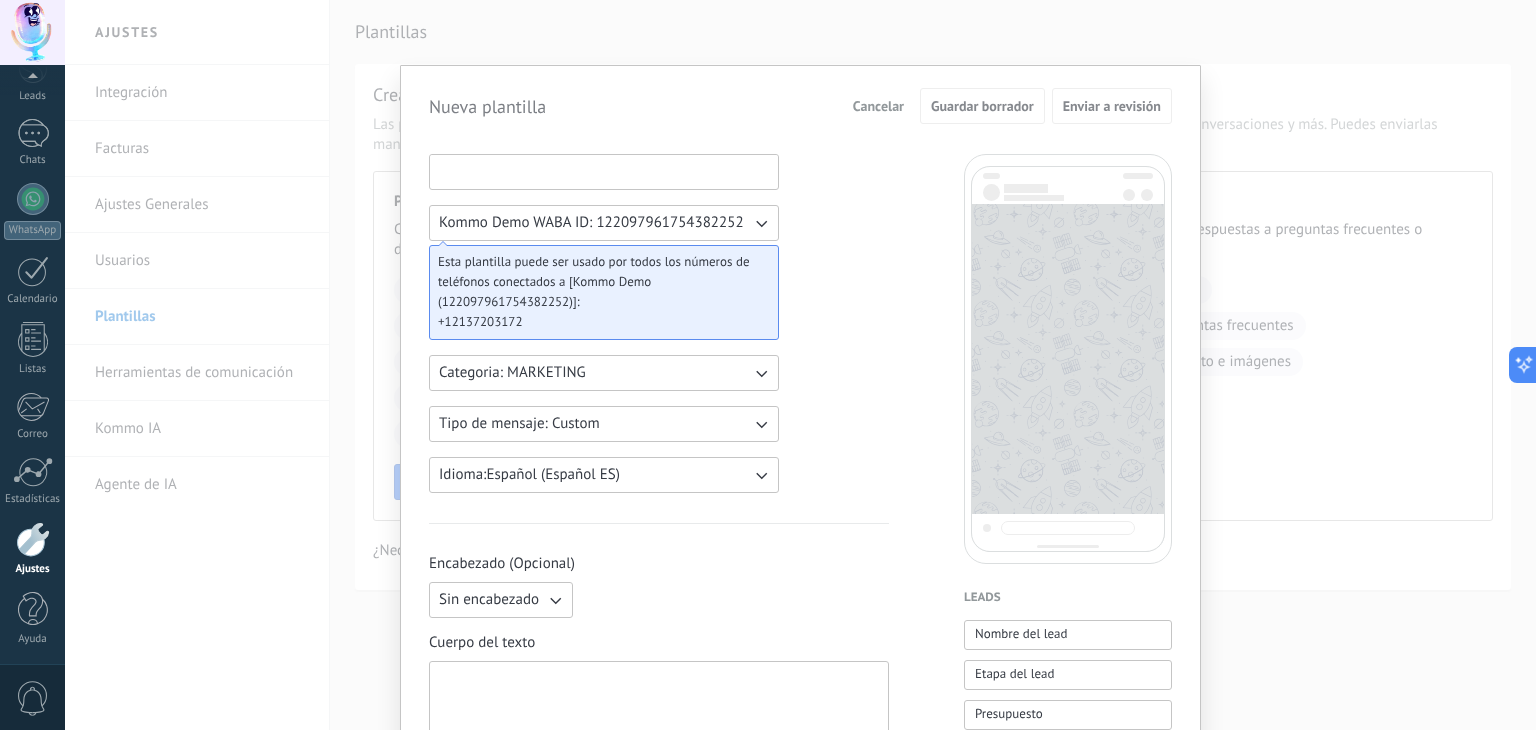 click at bounding box center [604, 171] 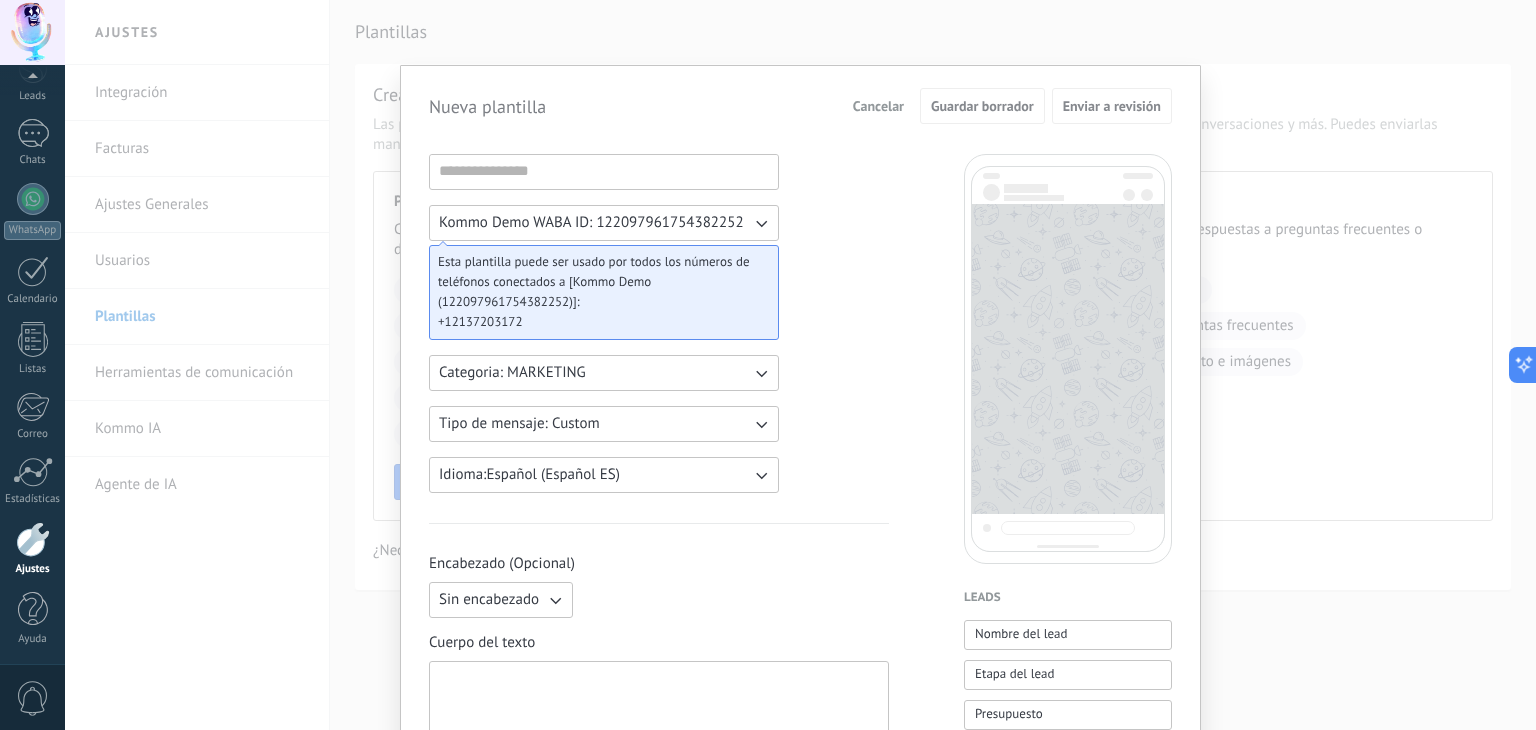 click on "Kommo Demo WABA ID: [NUMBER] Esta plantilla puede ser usado por todos los números de teléfonos conectados a [Kommo Demo ([NUMBER])]: [PHONE] Categoria: MARKETING Tipo de mensaje: Custom Idioma: Español (Español ES) Encabezado (Opcional) Sin encabezado Cuerpo del texto Pie de página (Opcional) Botones (Opcional) Respuesta rápida Llamado de acción" at bounding box center [659, 829] 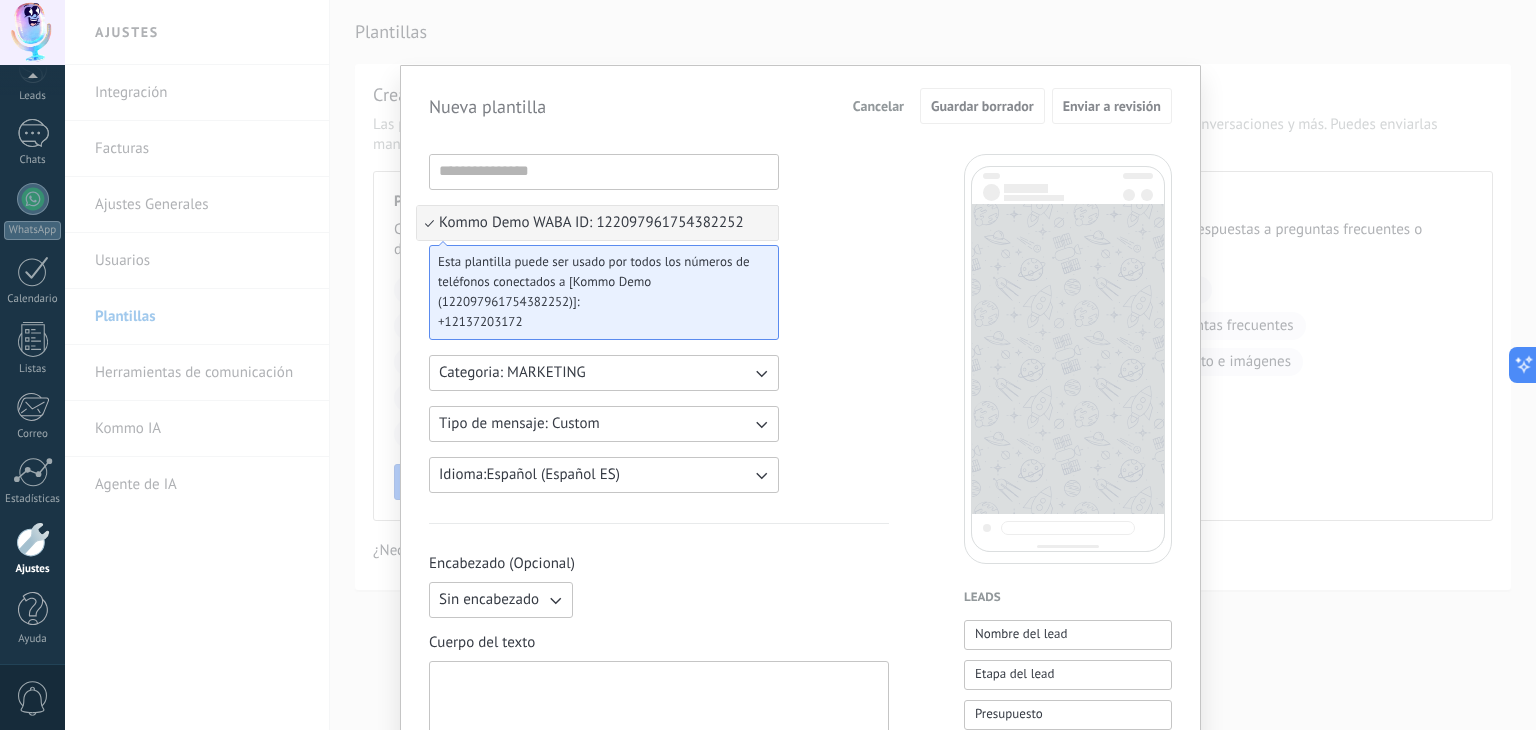 click on "Kommo Demo WABA ID: 122097961754382252" at bounding box center [597, 223] 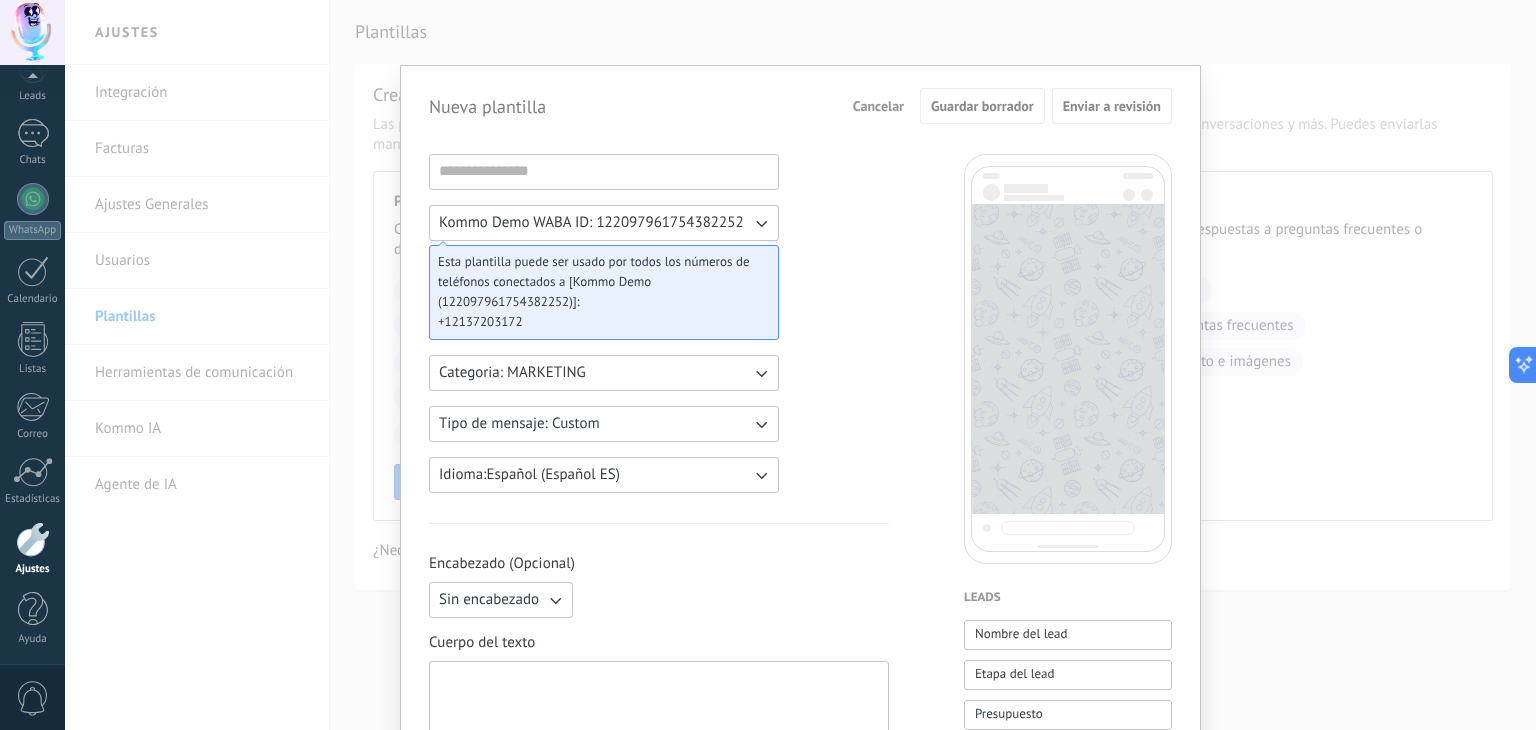 click on "Kommo Demo WABA ID: [NUMBER] Esta plantilla puede ser usado por todos los números de teléfonos conectados a [Kommo Demo ([NUMBER])]: [PHONE] Categoria: MARKETING Tipo de mensaje: Custom Idioma: Español (Español ES) Encabezado (Opcional) Sin encabezado Cuerpo del texto Pie de página (Opcional) Botones (Opcional) Respuesta rápida Llamado de acción" at bounding box center (659, 829) 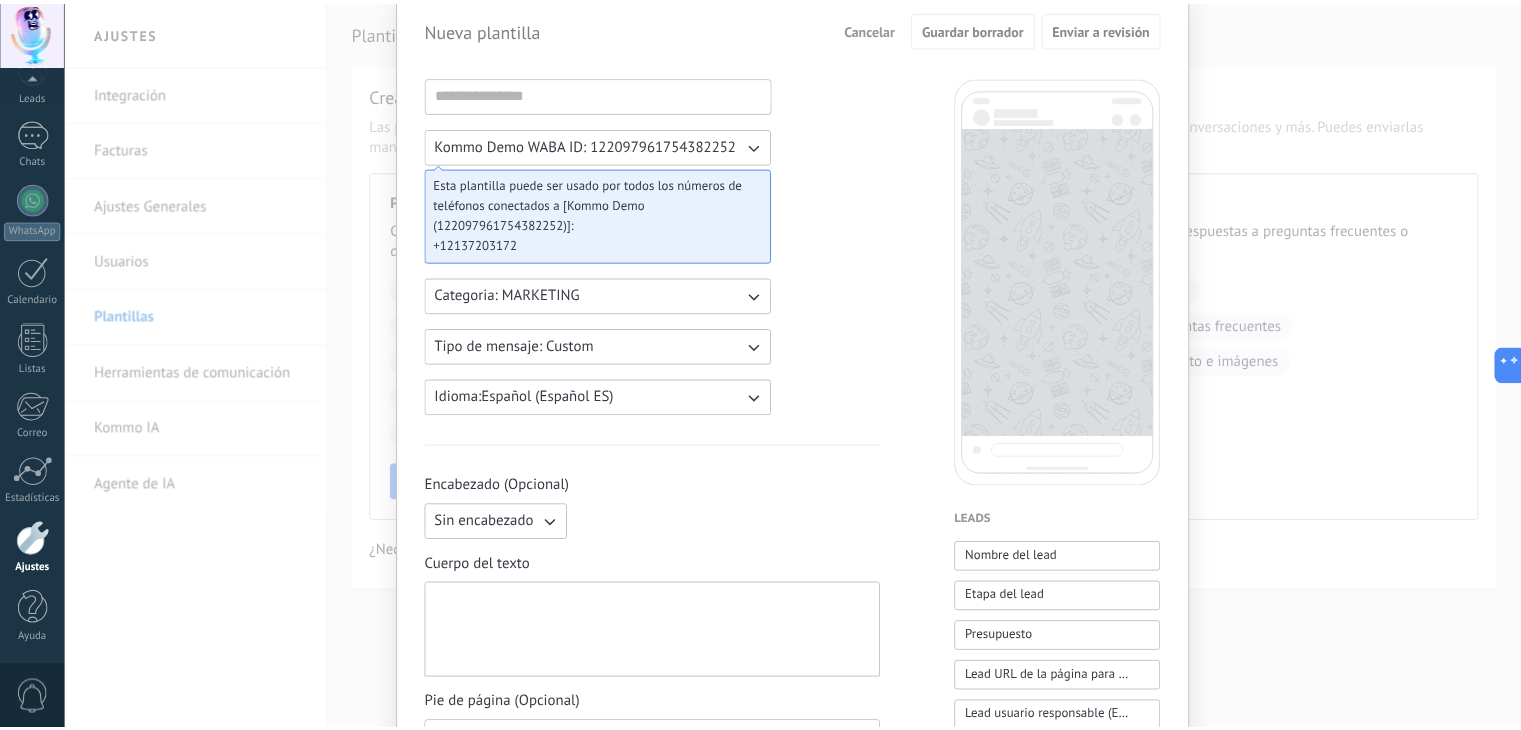 scroll, scrollTop: 0, scrollLeft: 0, axis: both 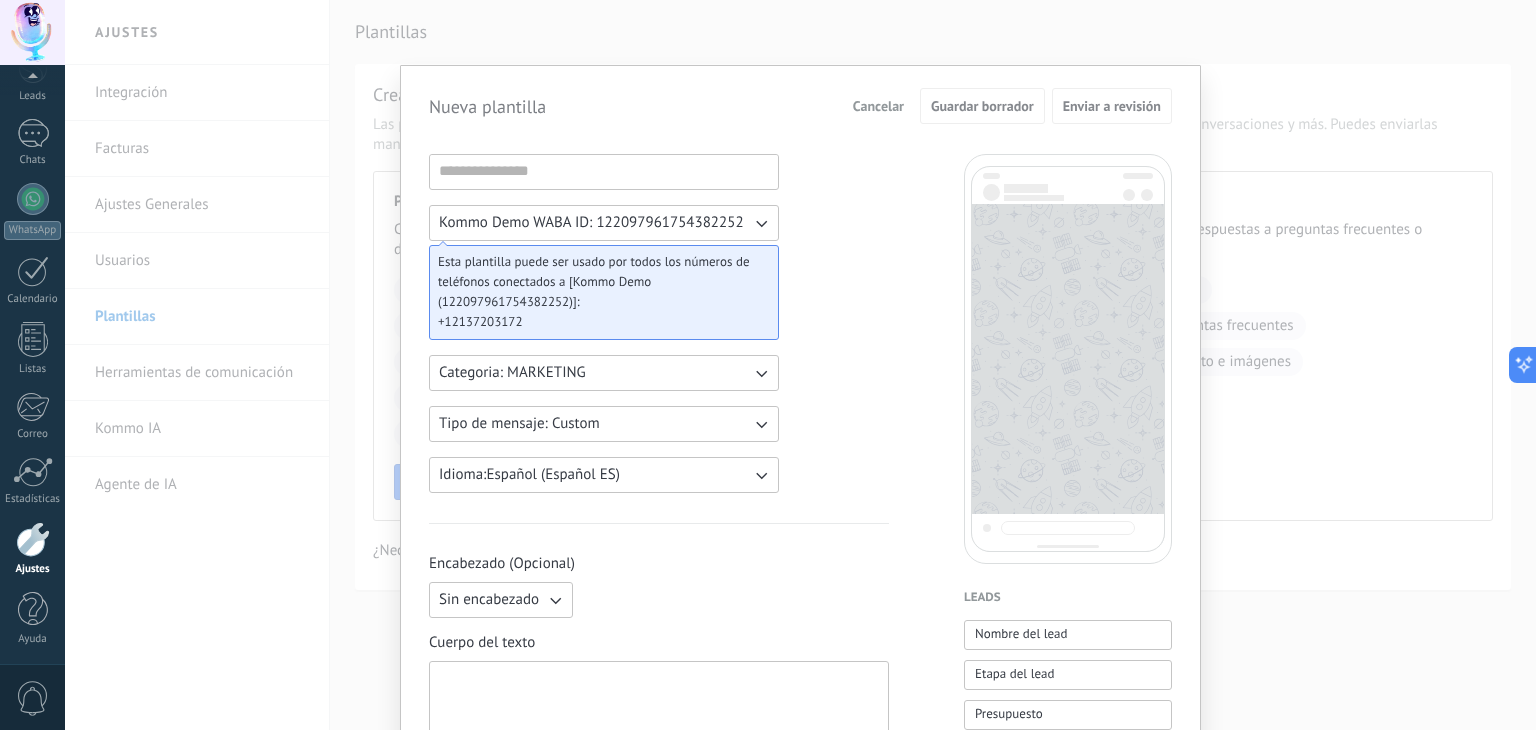 click on "Nueva plantilla Cancelar Guardar borrador Enviar a revisión Kommo Demo WABA ID: [NUMBER] Esta plantilla puede ser usado por todos los números de teléfonos conectados a [Kommo Demo ([NUMBER])]: [PHONE] Categoria: MARKETING Tipo de mensaje: Custom Idioma: Español (Español ES) Encabezado (Opcional) Sin encabezado Cuerpo del texto Pie de página (Opcional) Botones (Opcional) Respuesta rápida Llamado de acción Leads Nombre del lead Etapa del lead Presupuesto Lead URL de la página para compartir con los clientes Lead usuario responsable (Email) Lead ID Lead usuario responsable Lead teléfono de usuario responsable Lead usuario responsable (ID) Lead utm_content Lead utm_medium Lead utm_campaign Lead utm_source Lead utm_term Lead utm_referrer Lead referrer Lead gclientid Lead gclid Lead fbclid Contactos Nombre del contacto Nombre Apellido Contacto ID Contacto usuario responsable Contacto teléfono de usuario responsable Contacto usuario responsable (ID) Contacto teléfono (Celular)" at bounding box center (800, 365) 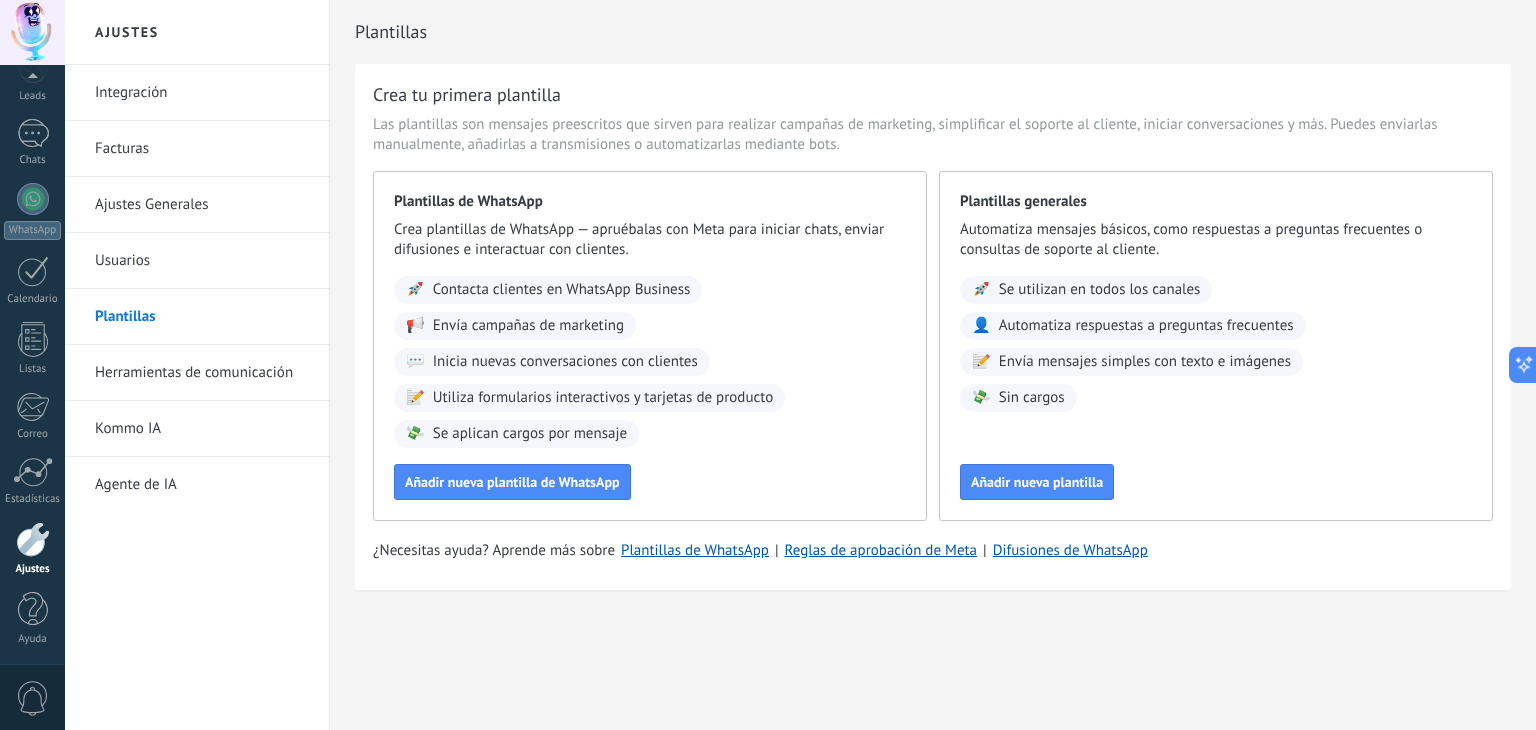 click on "Herramientas de comunicación" at bounding box center [202, 373] 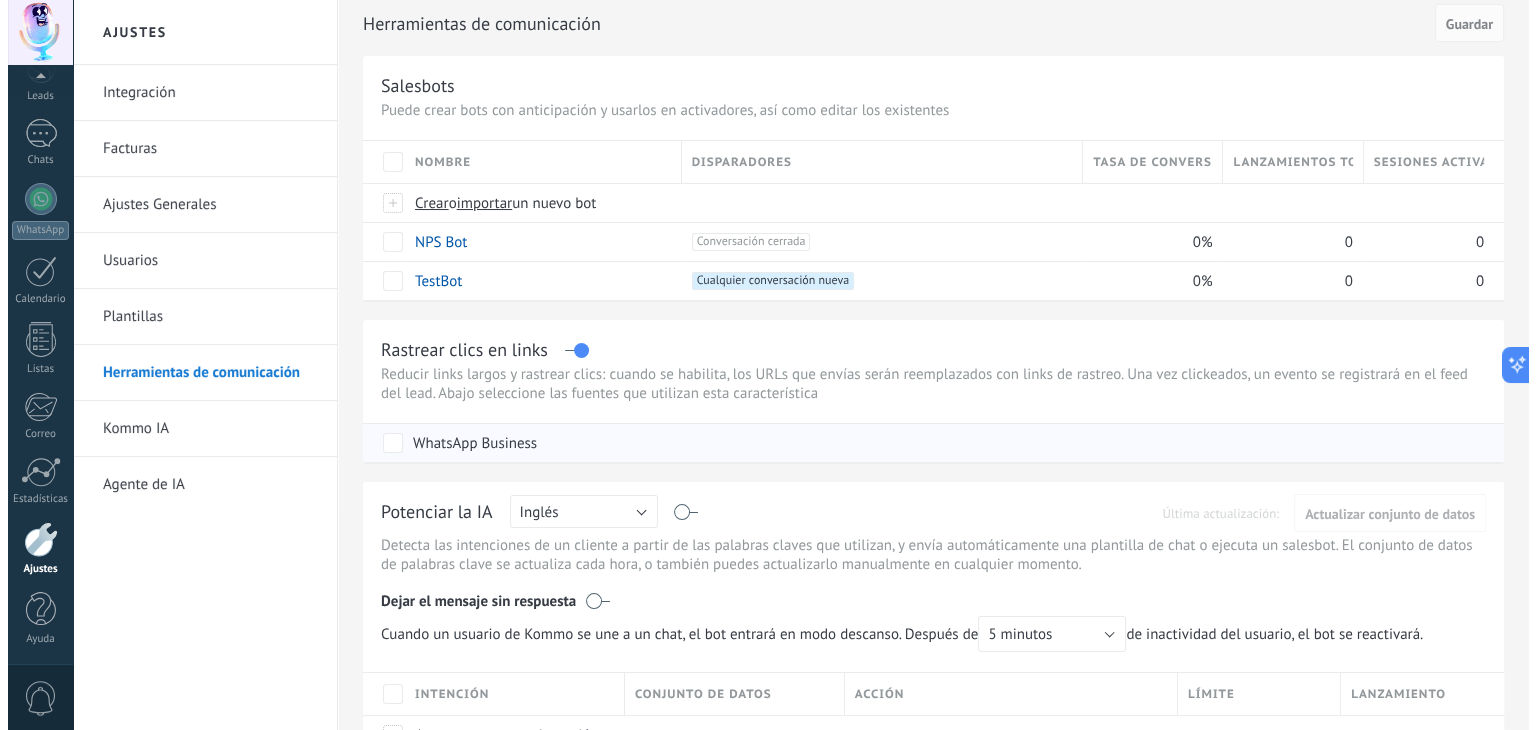 scroll, scrollTop: 0, scrollLeft: 0, axis: both 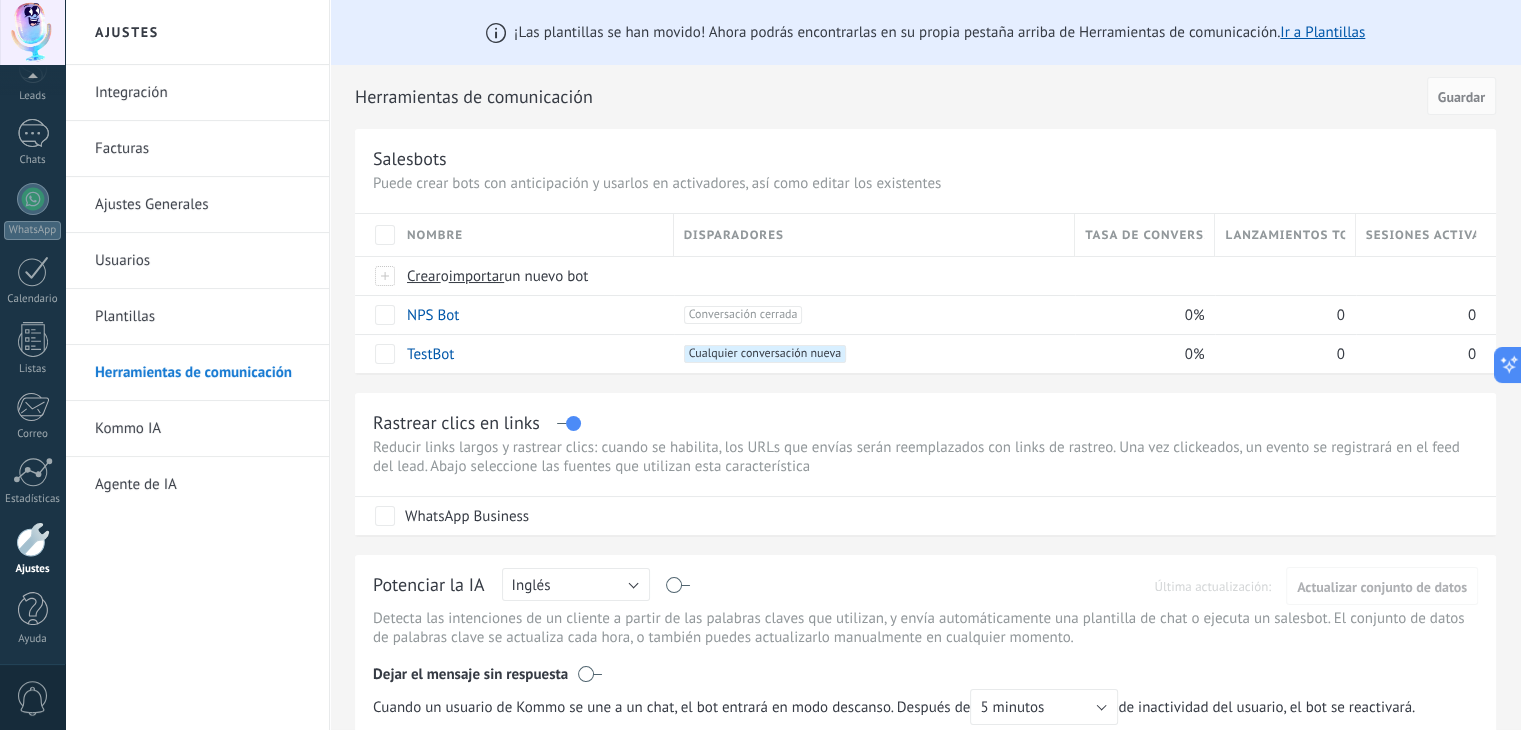 drag, startPoint x: 128, startPoint y: 5, endPoint x: 233, endPoint y: 494, distance: 500.14597 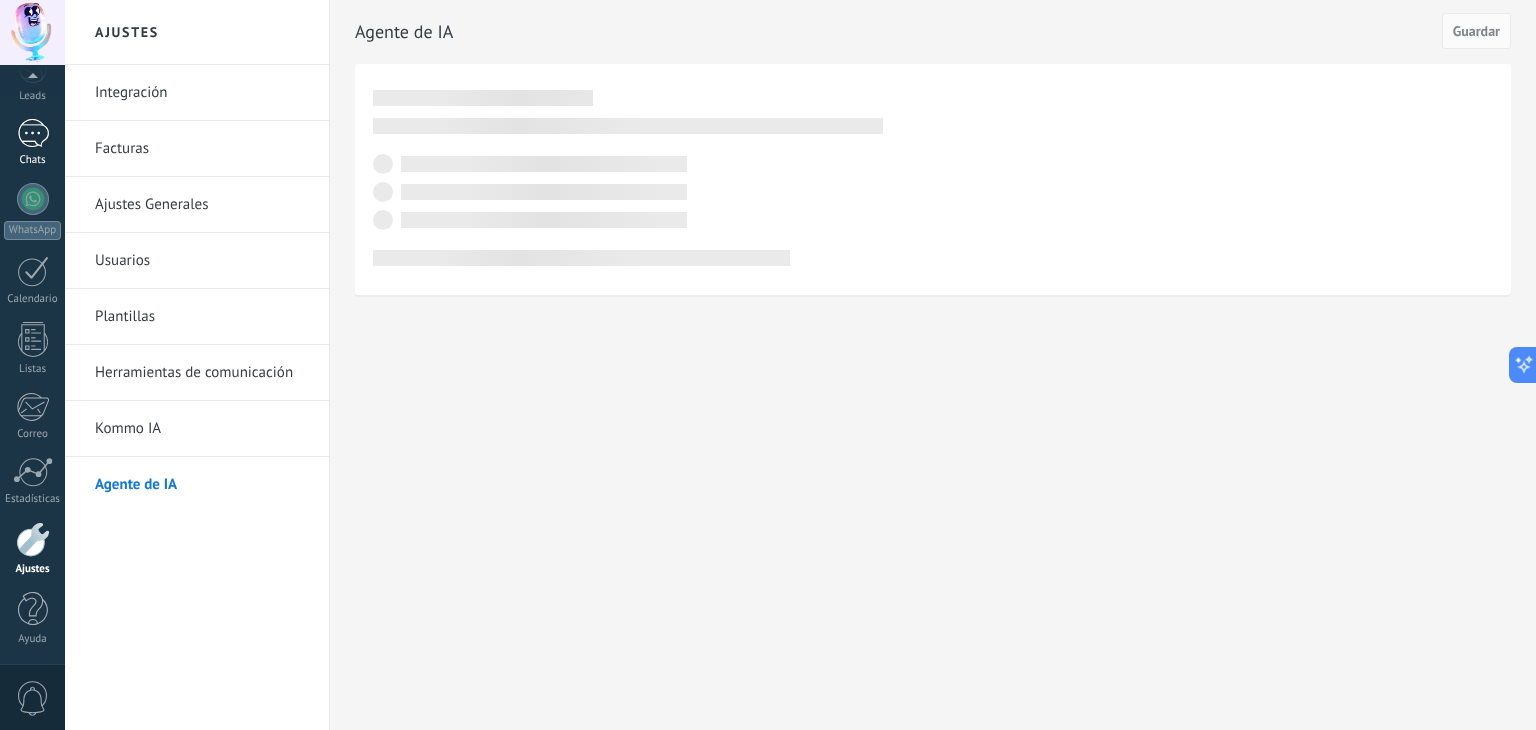 click at bounding box center (33, 133) 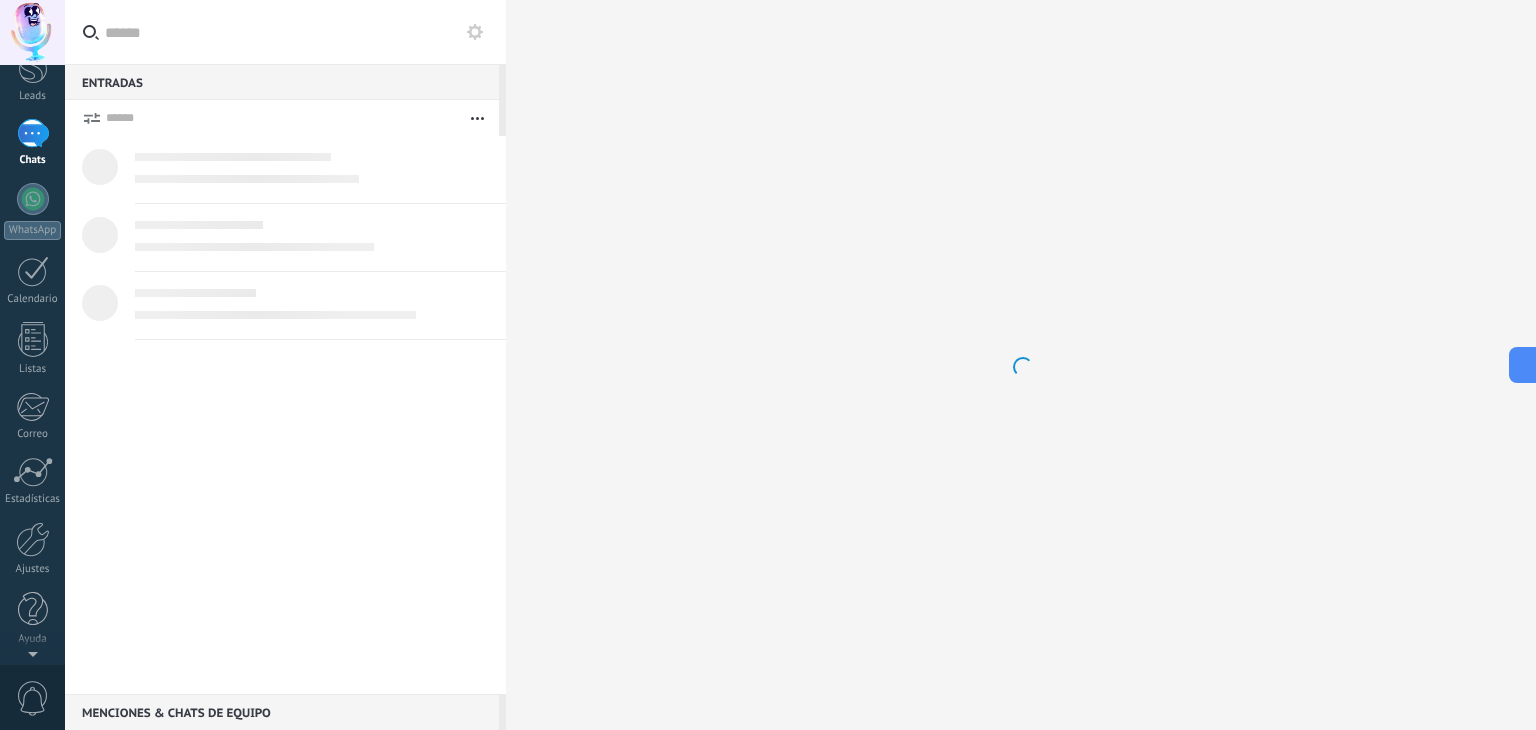 scroll, scrollTop: 0, scrollLeft: 0, axis: both 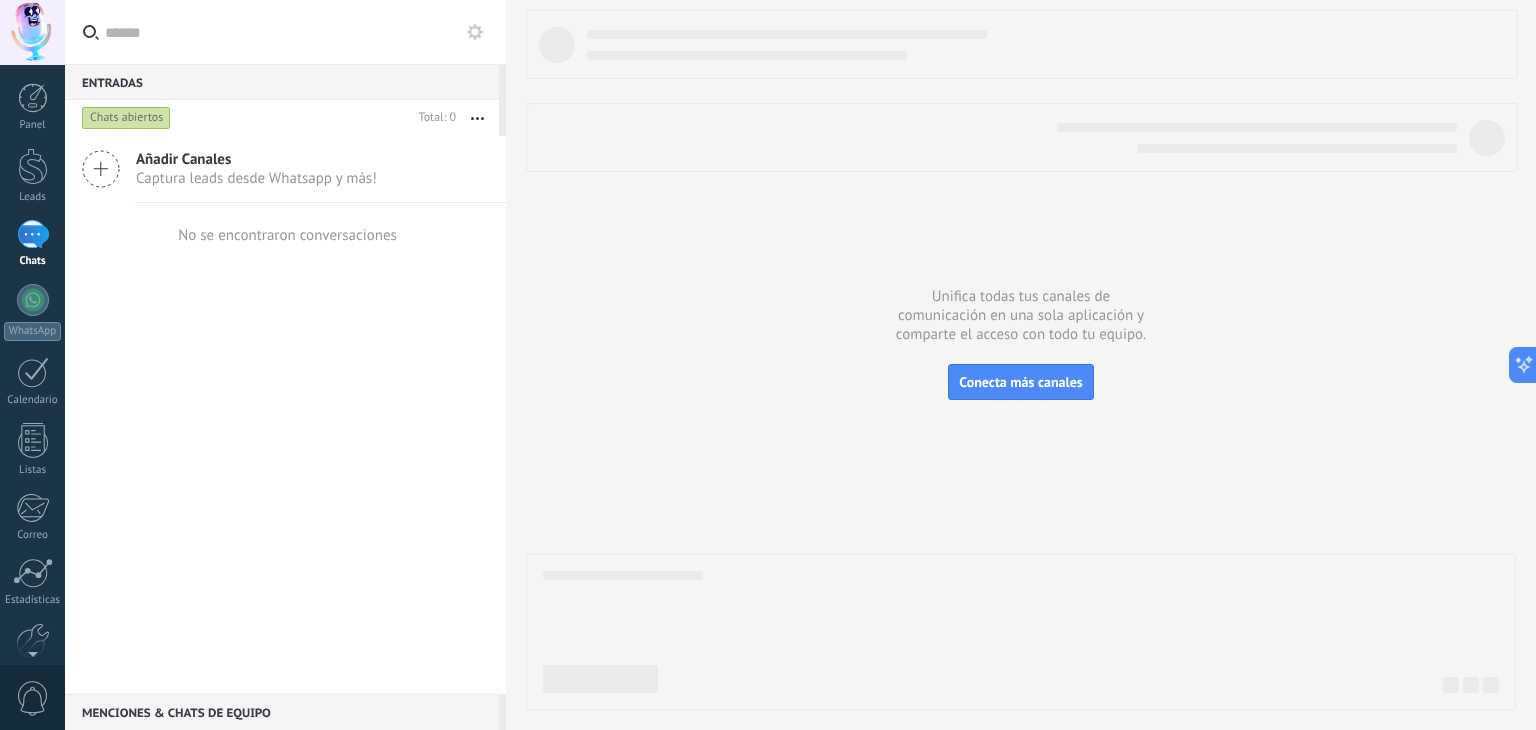 click 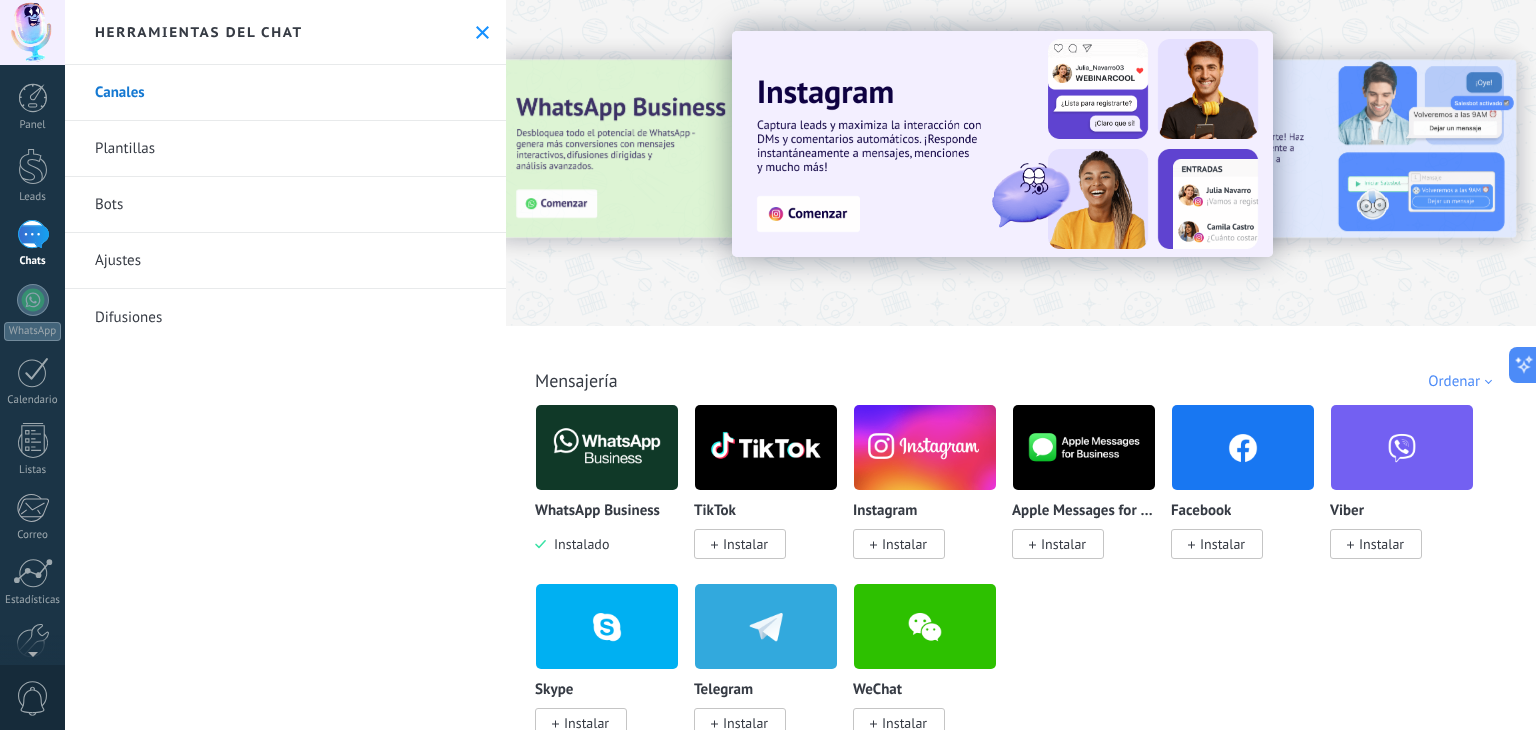 click on "Plantillas" at bounding box center (285, 149) 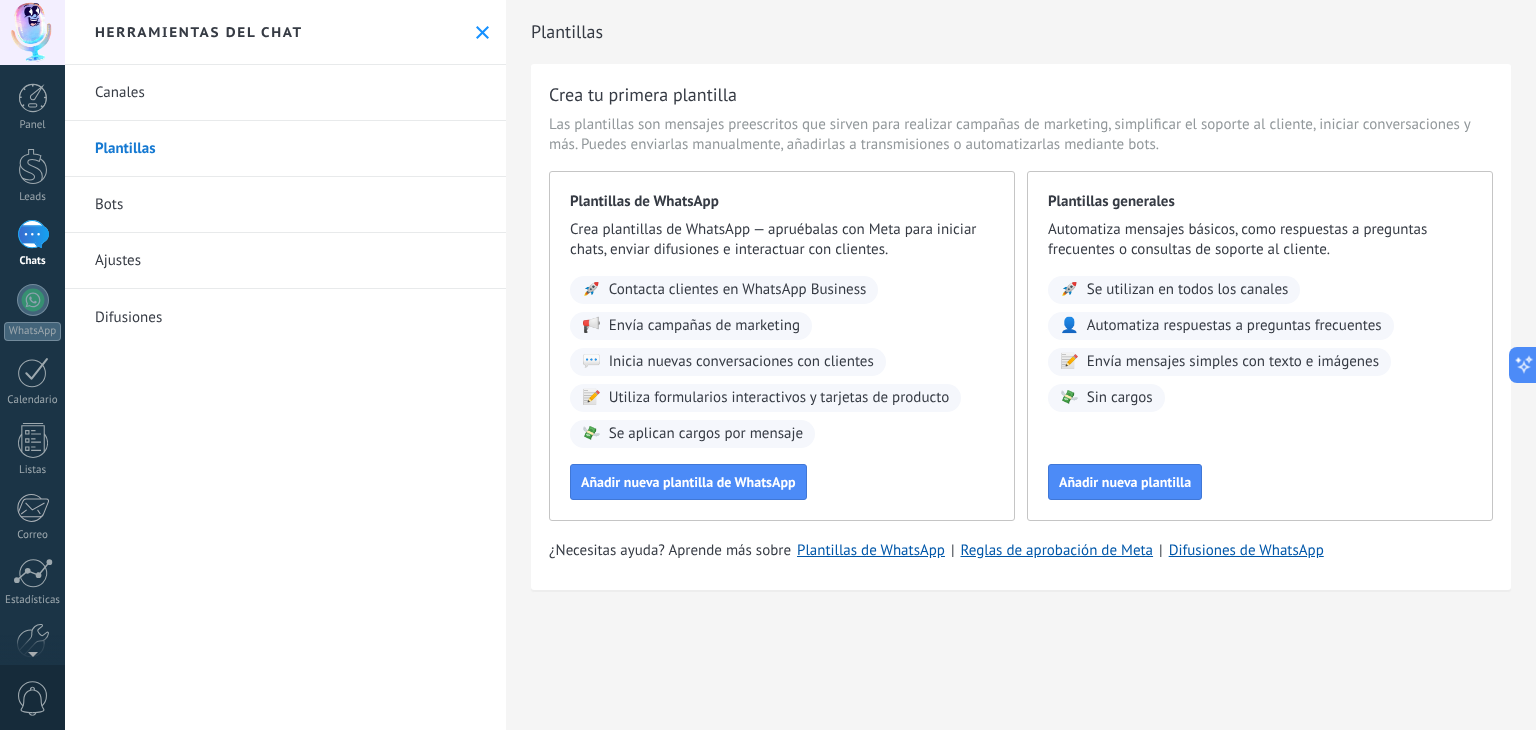 click on "Bots" at bounding box center (285, 205) 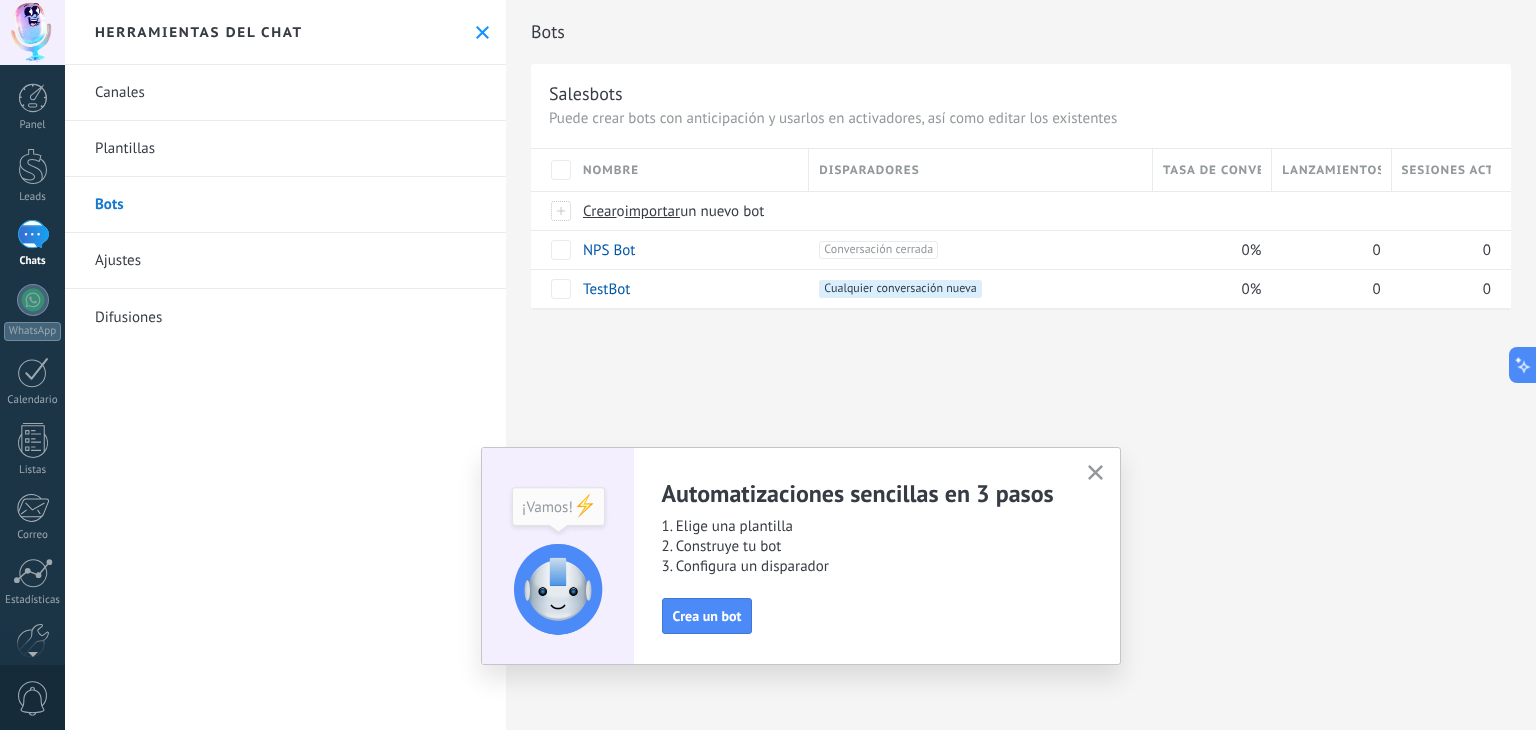 click 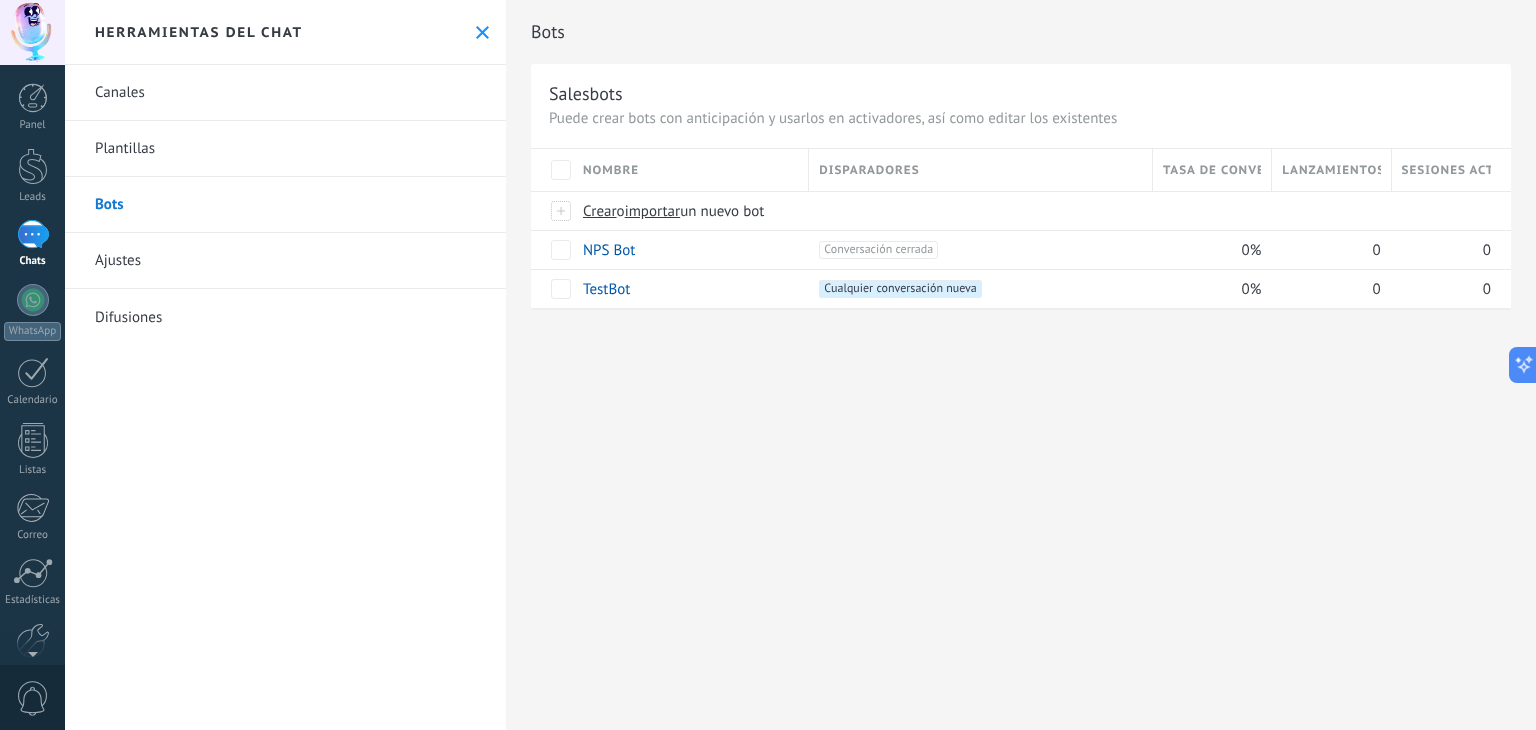 click on "Ajustes" at bounding box center (285, 261) 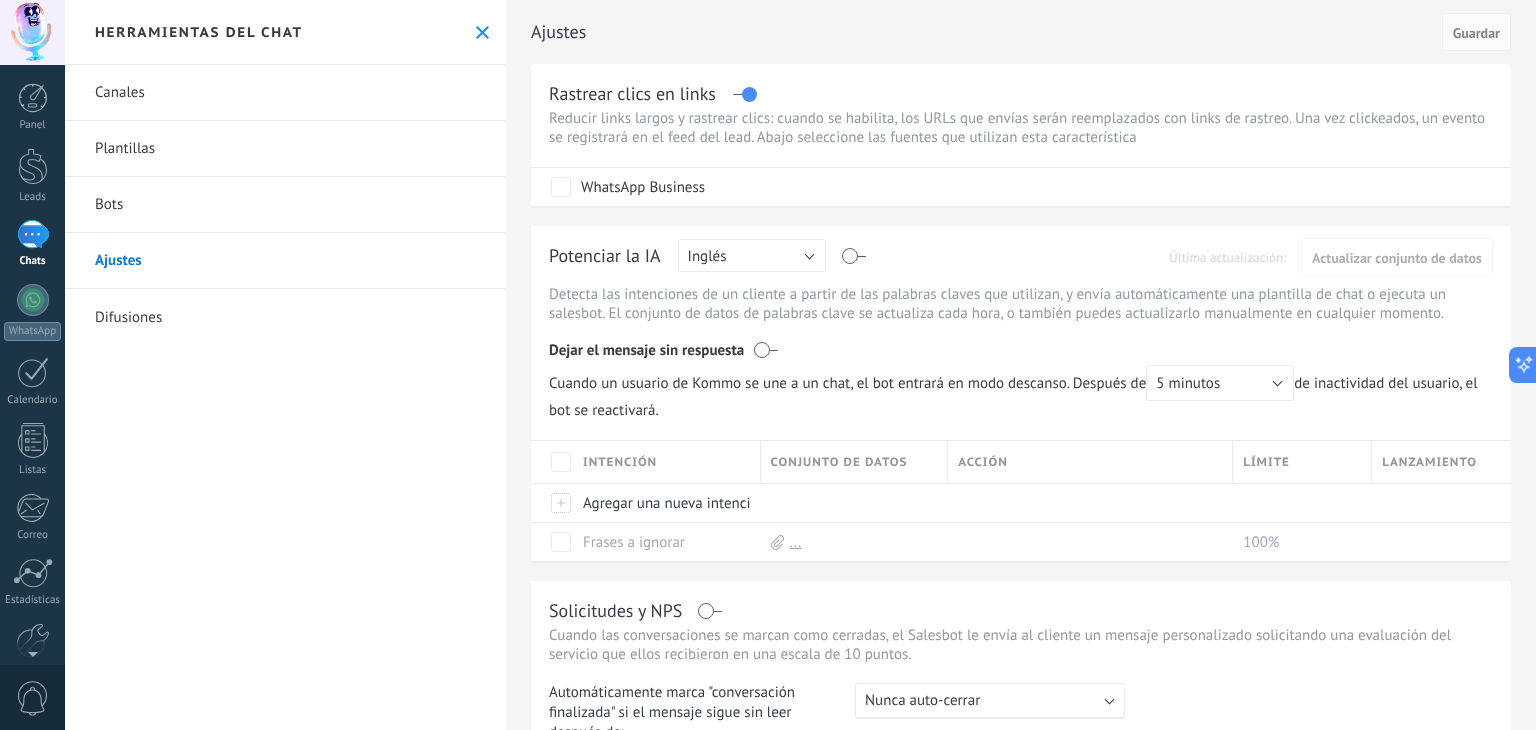 click on "Difusiones" at bounding box center (285, 317) 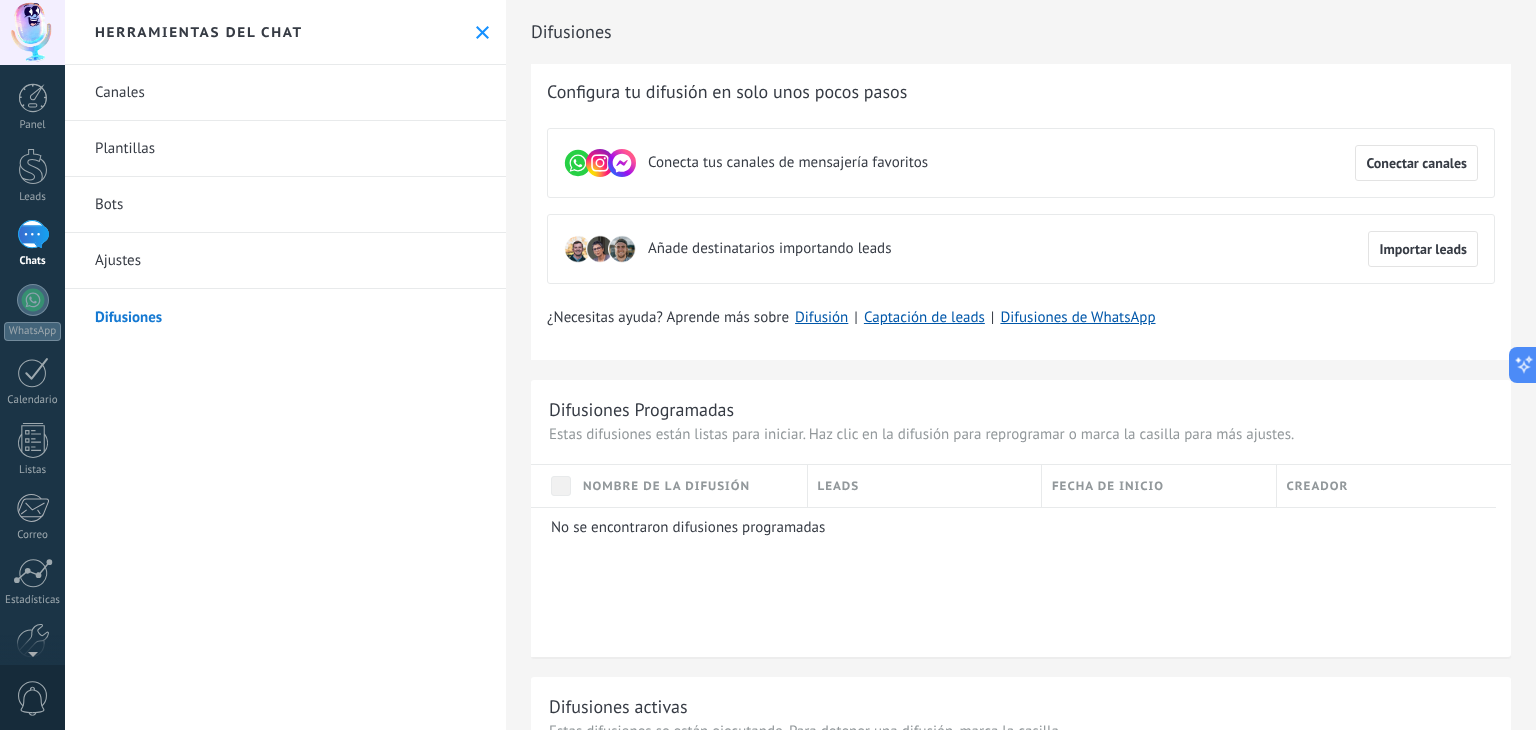 click 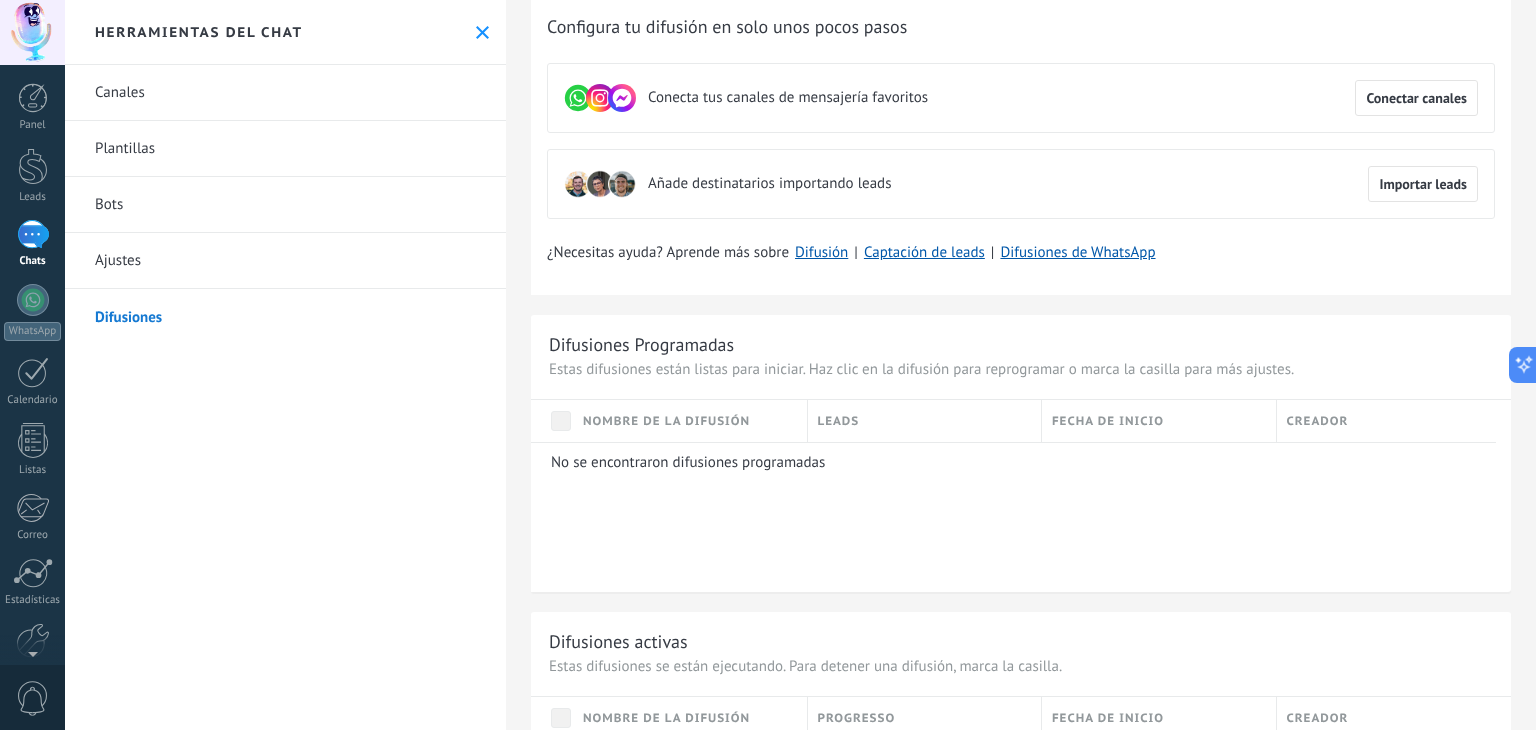 scroll, scrollTop: 100, scrollLeft: 0, axis: vertical 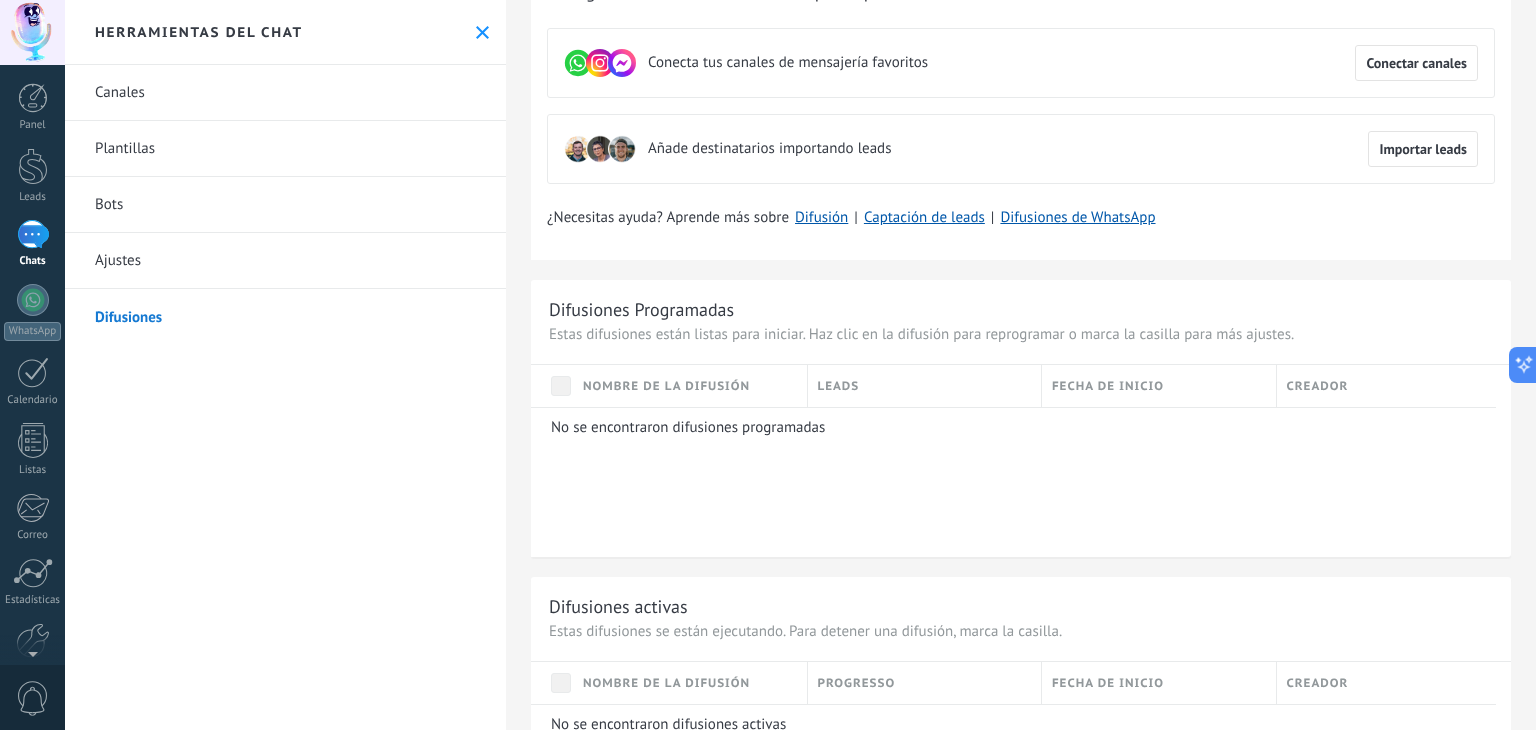 click on "Nombre de la difusión" at bounding box center [666, 386] 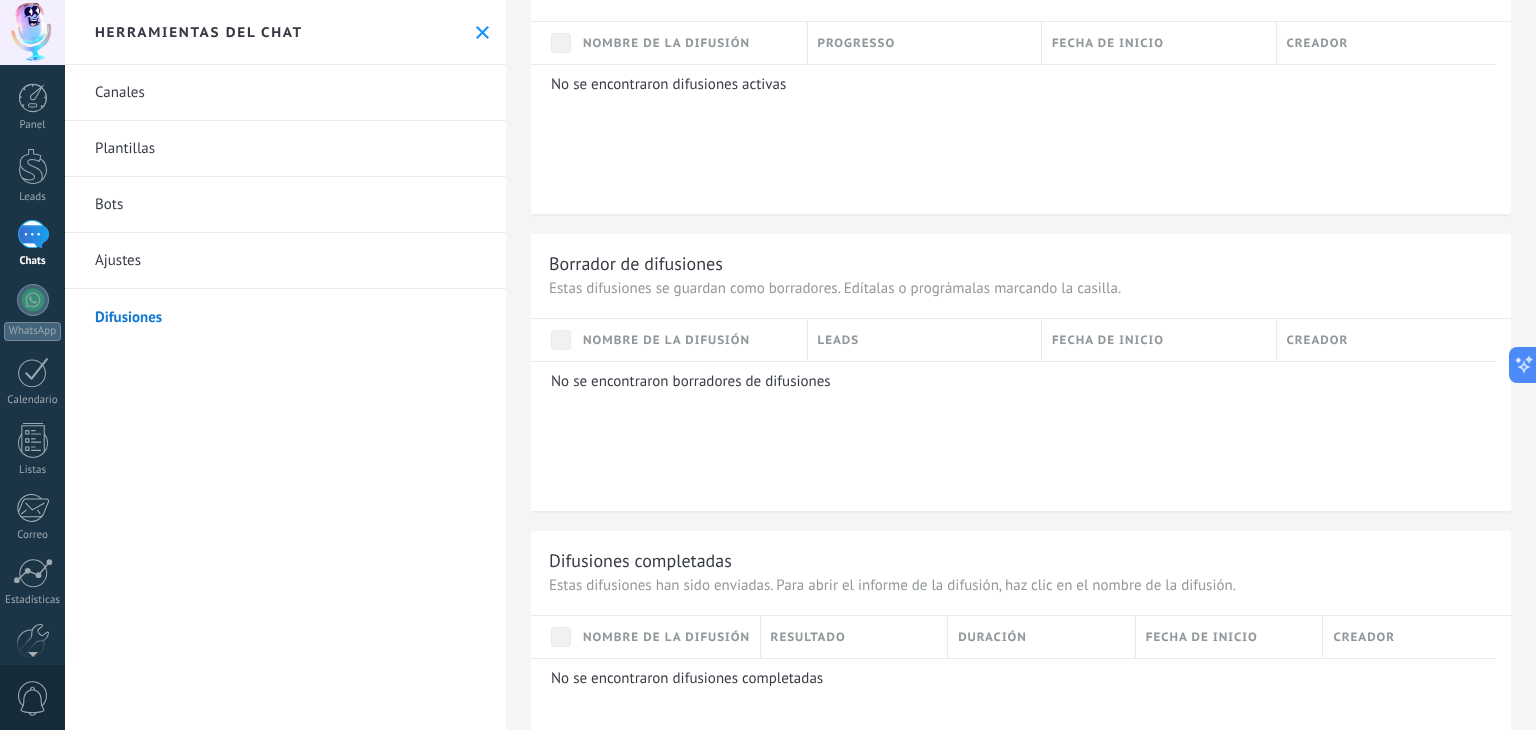 scroll, scrollTop: 543, scrollLeft: 0, axis: vertical 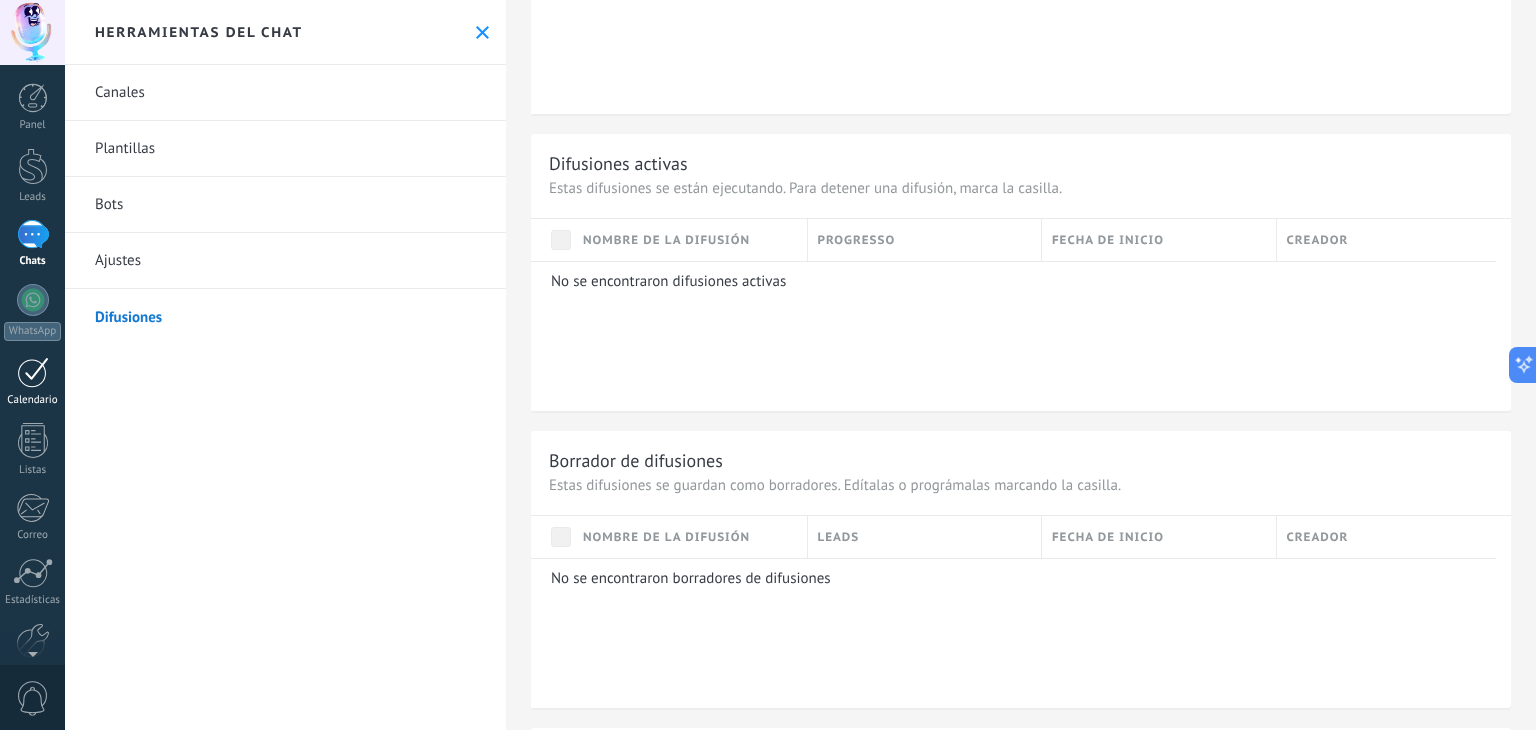 click at bounding box center (33, 372) 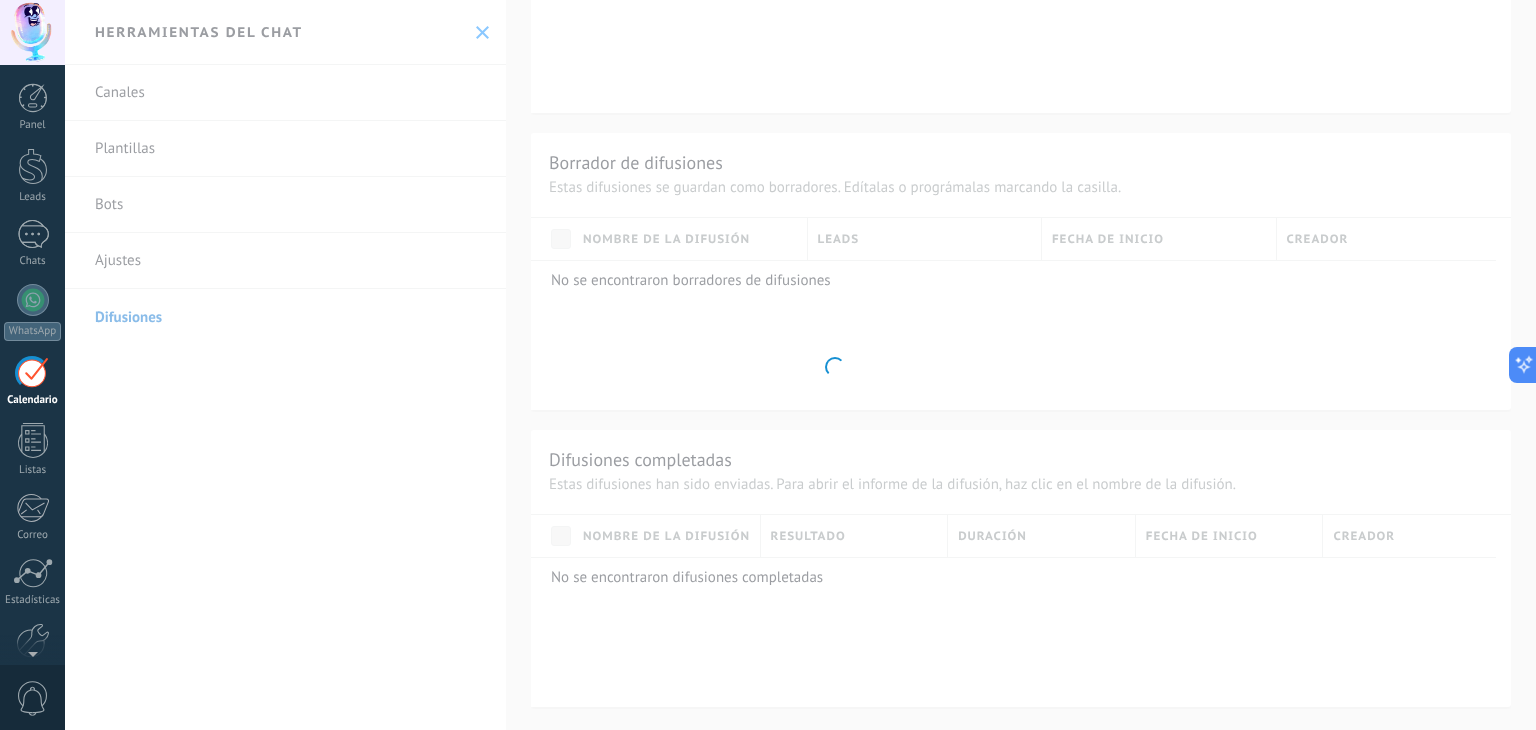 scroll, scrollTop: 227, scrollLeft: 0, axis: vertical 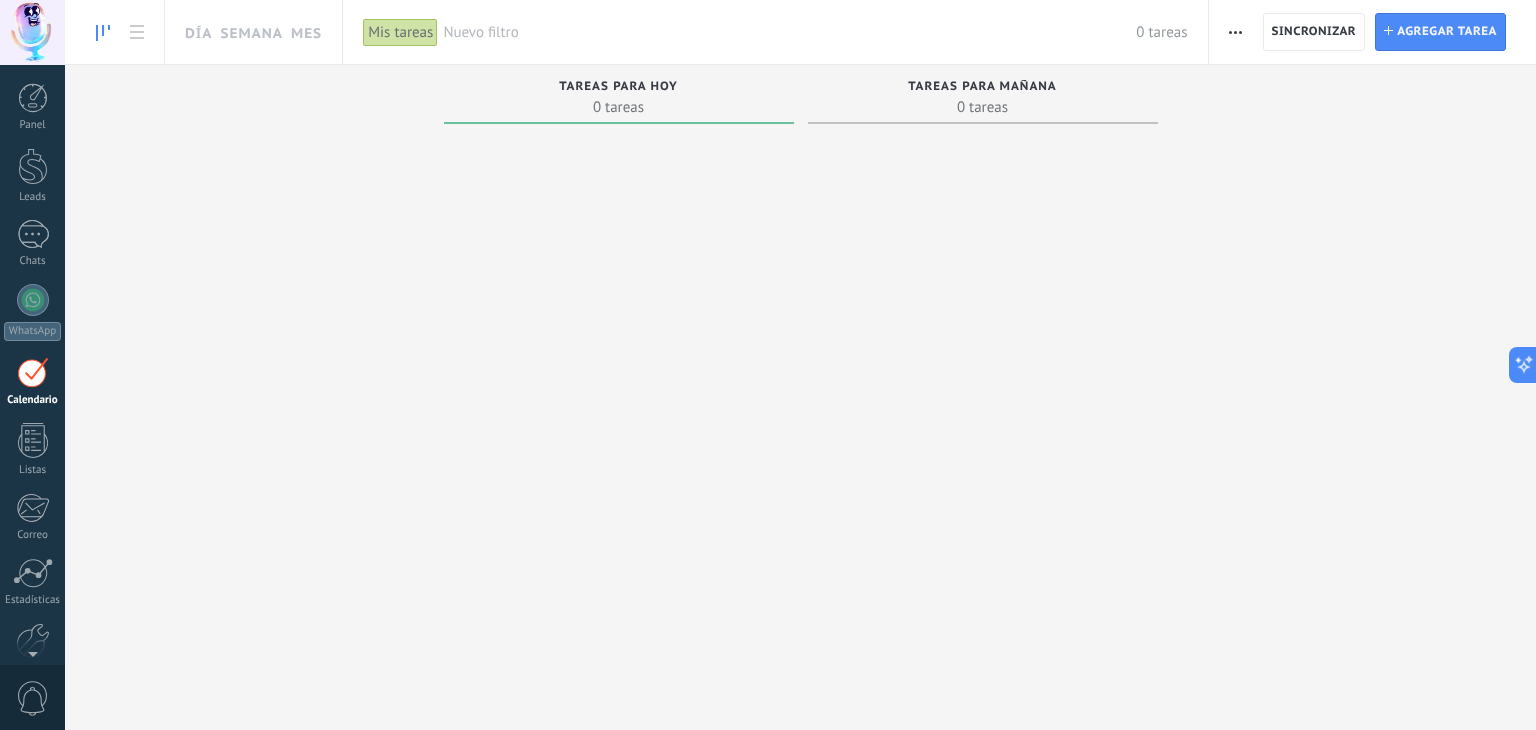 click at bounding box center (619, 366) 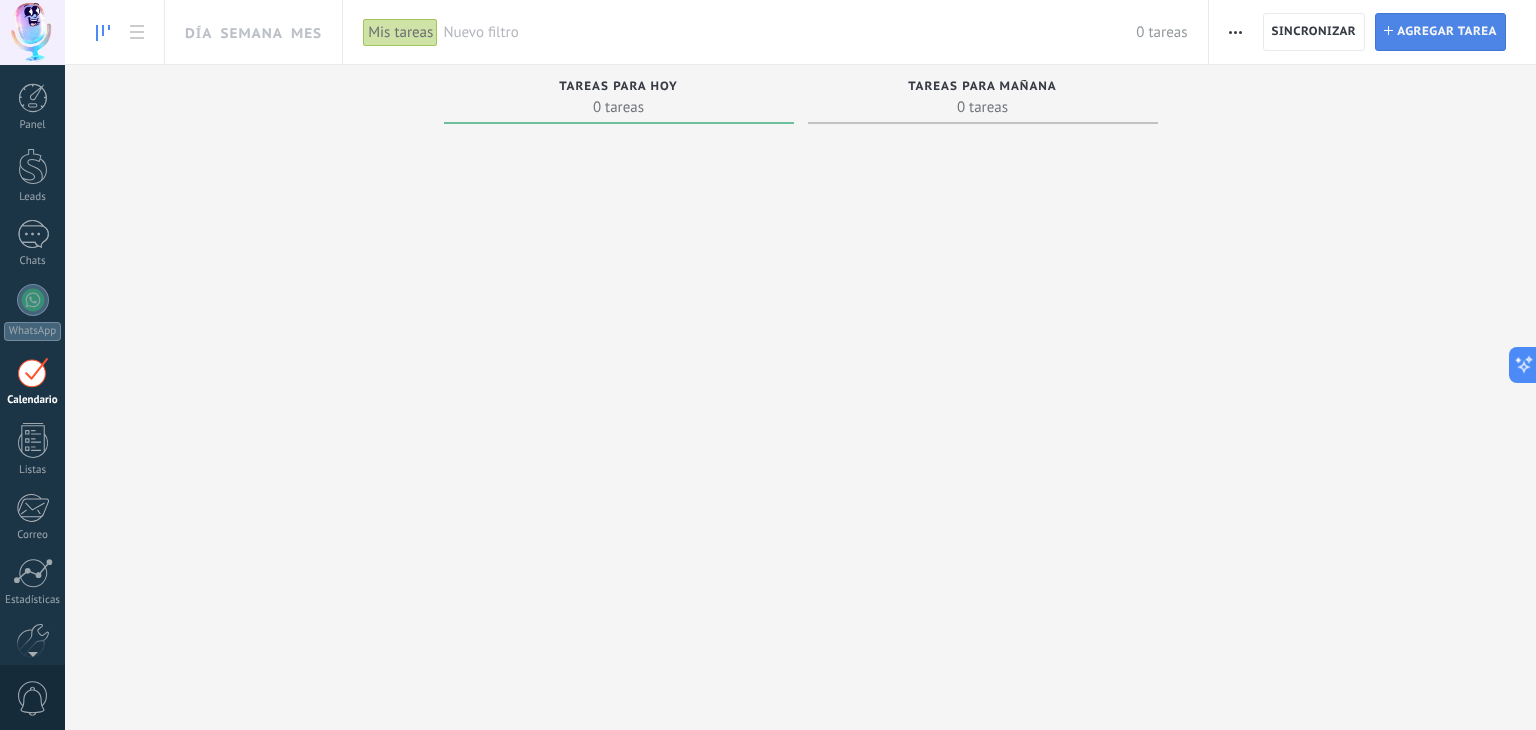 click on "Agregar tarea" at bounding box center [1447, 32] 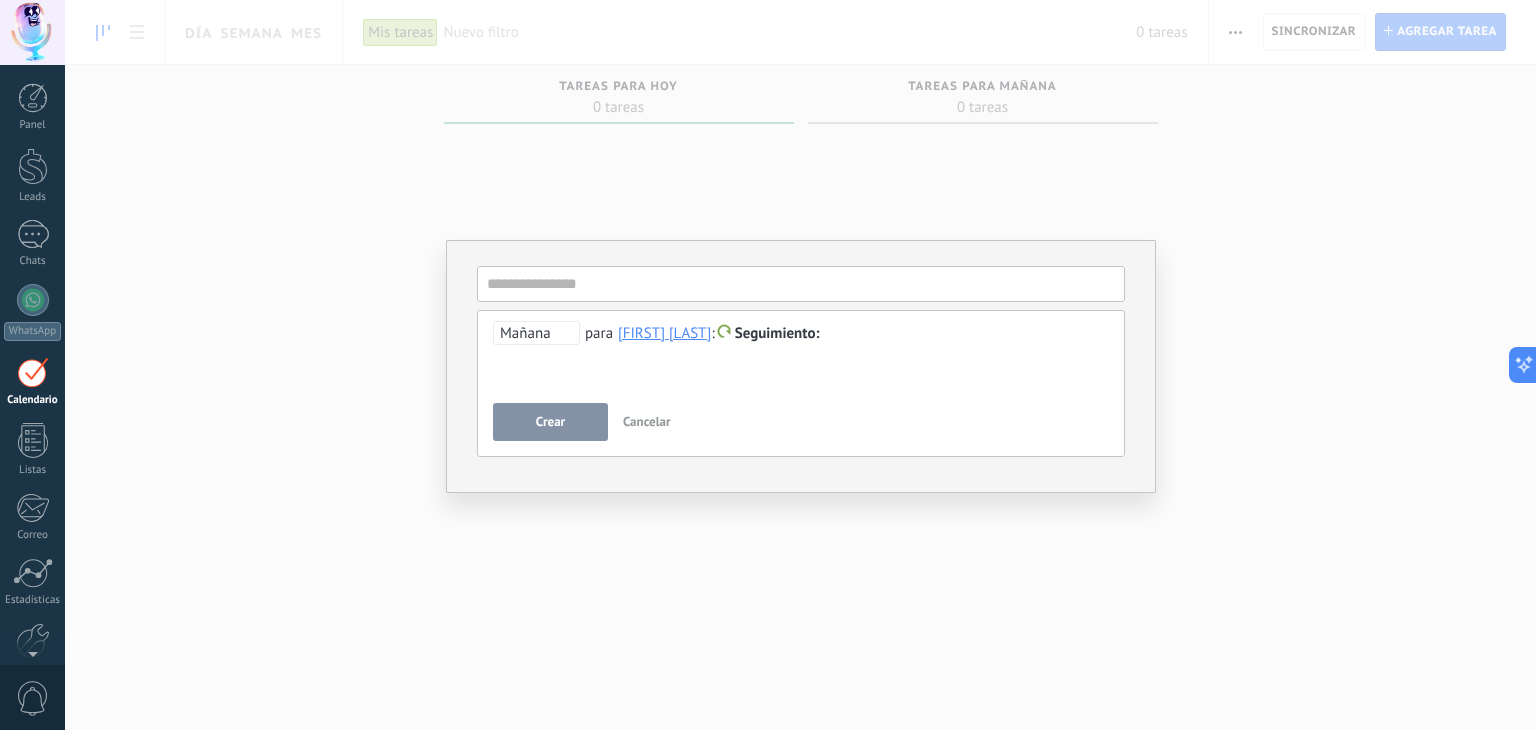 click at bounding box center (801, 334) 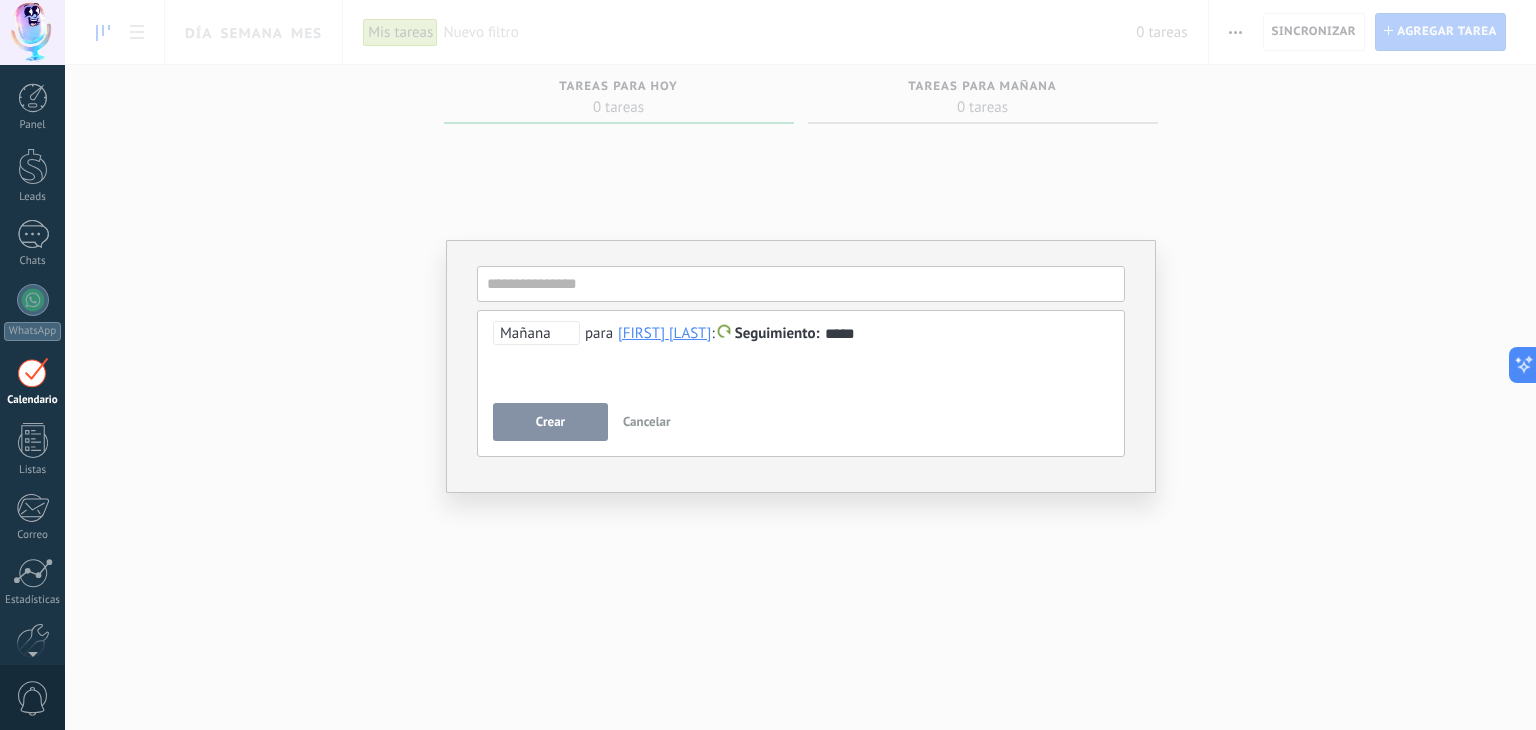 click on "Crear" at bounding box center (550, 422) 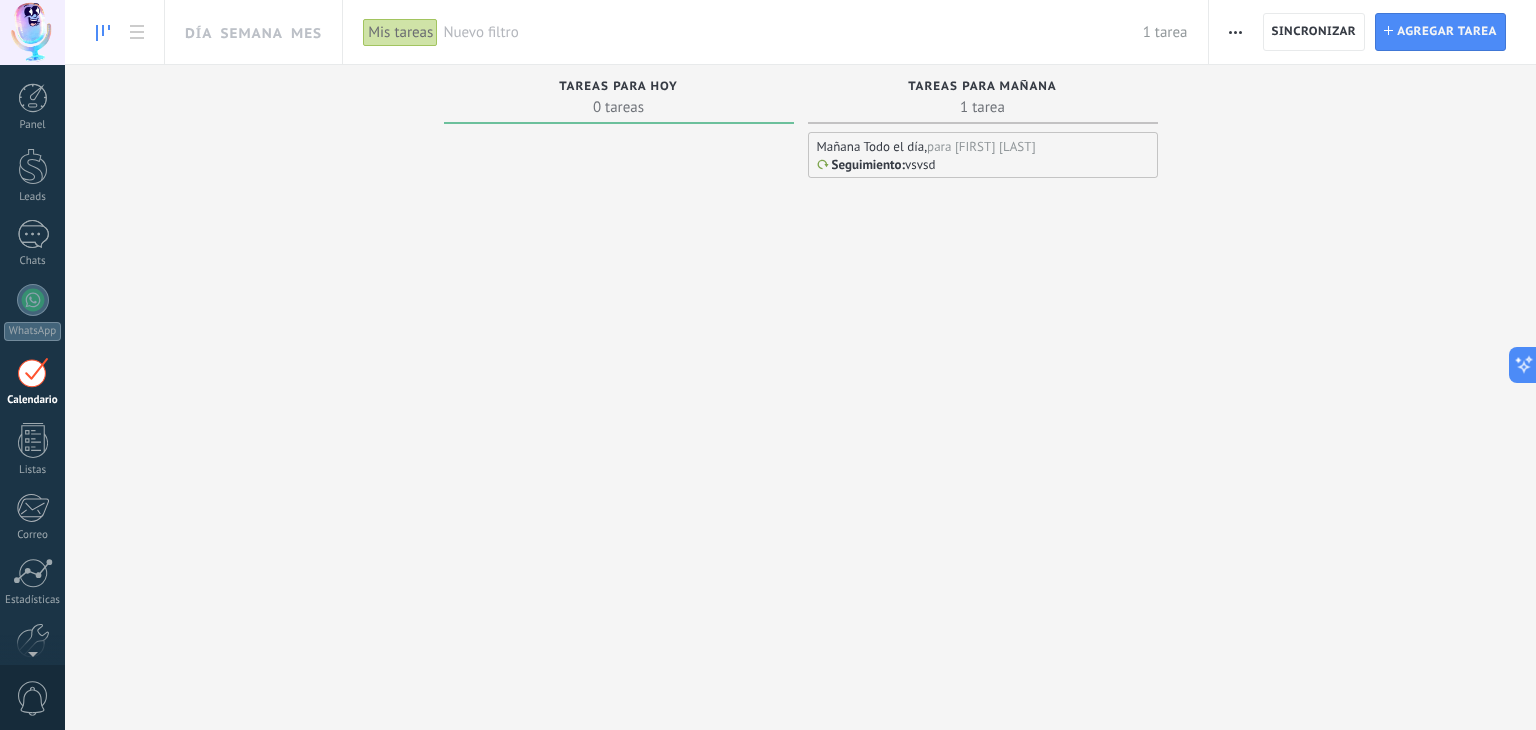 drag, startPoint x: 985, startPoint y: 163, endPoint x: 620, endPoint y: 125, distance: 366.97275 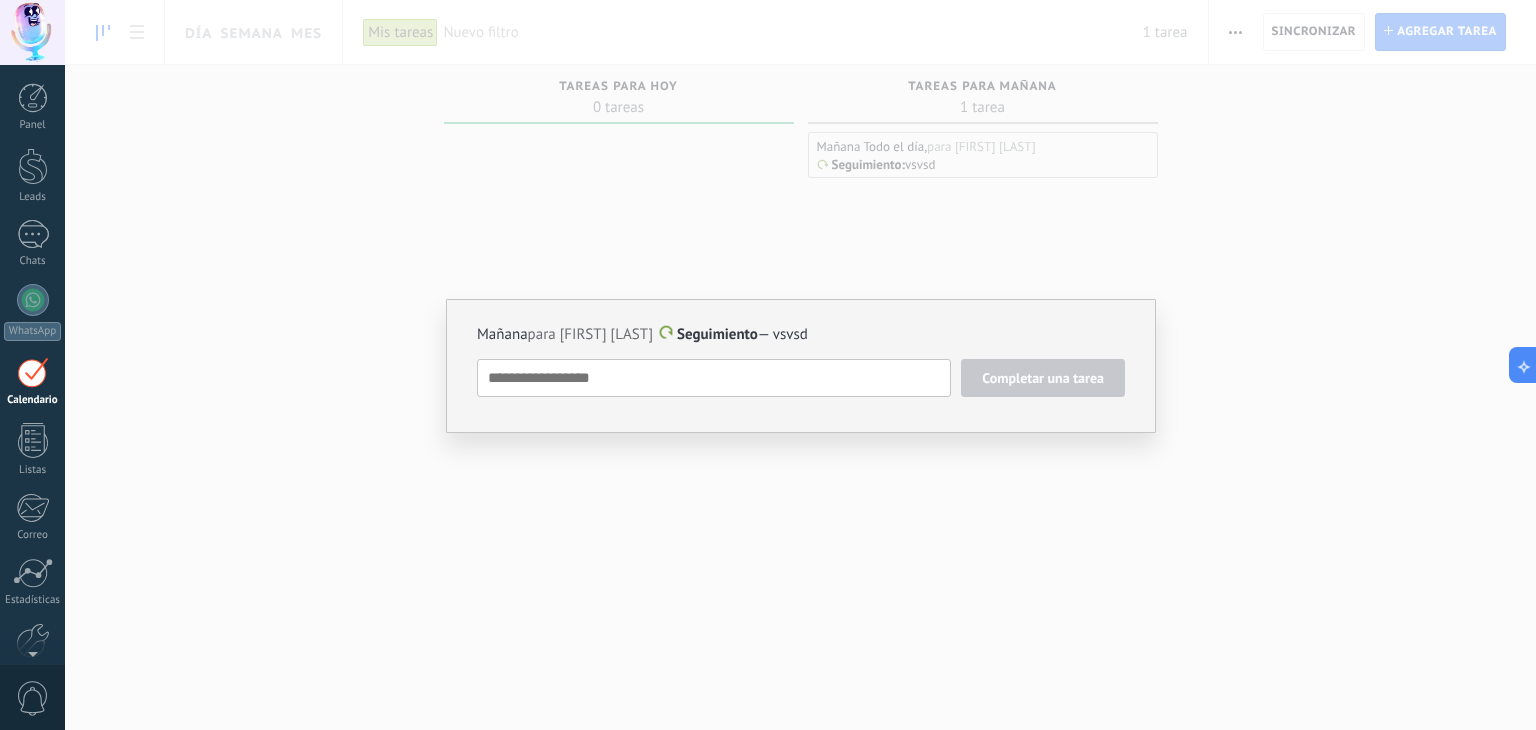 click on "Mañana para [FIRST] [LAST] Seguimiento — vsvsd Completar una tarea Seguimiento Seguimiento Reunión Personalizado mañana la próxima semana la próxima mes Eliminar" at bounding box center (800, 365) 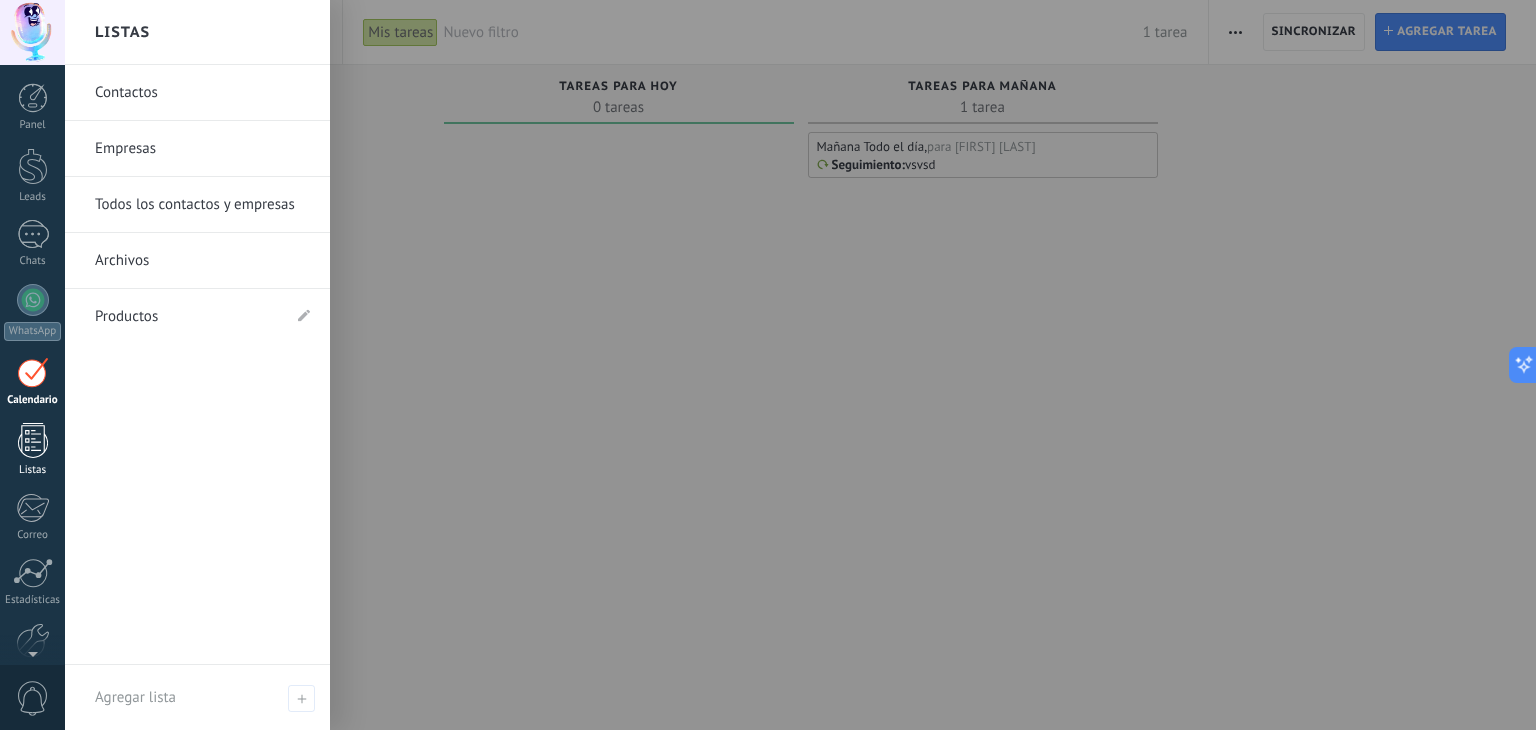 click at bounding box center (33, 440) 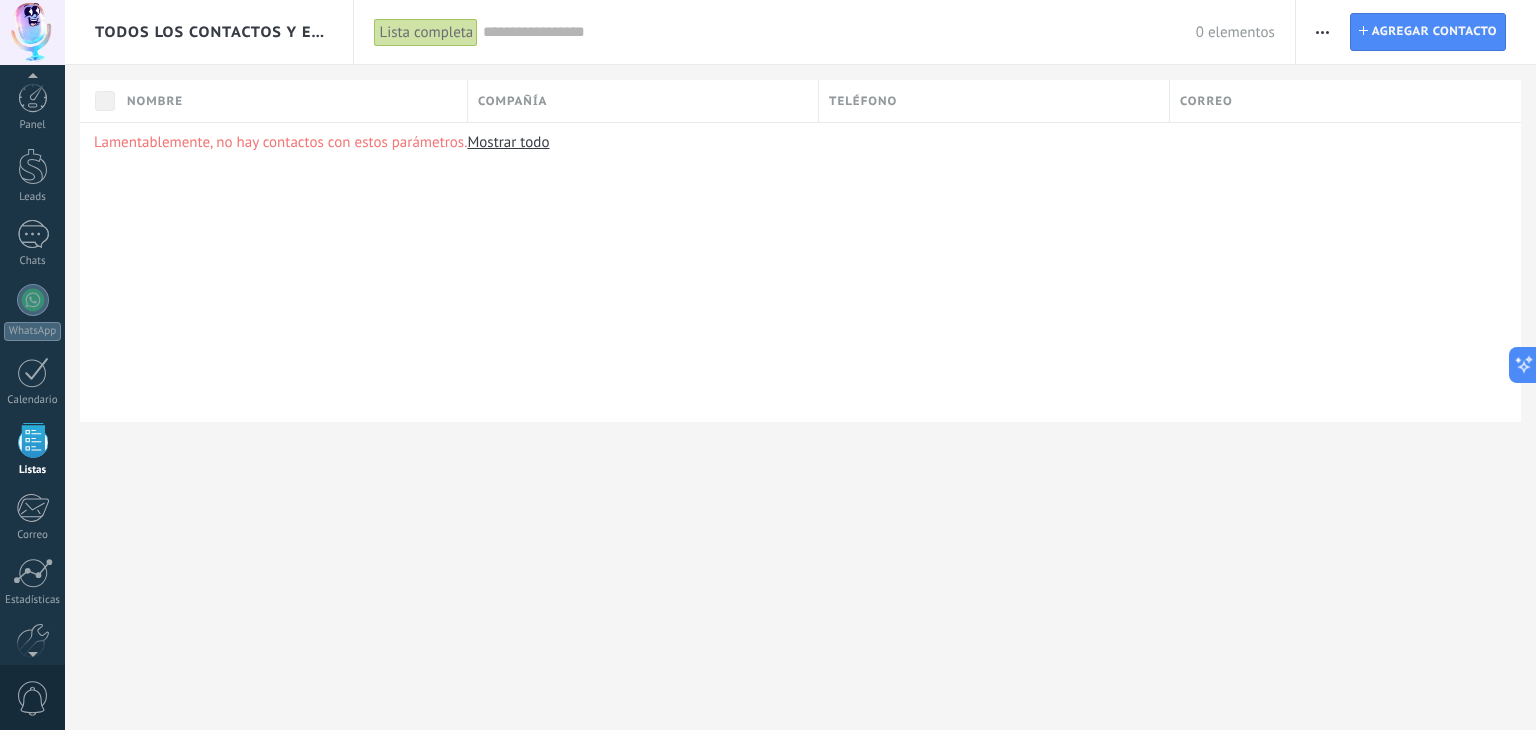 scroll, scrollTop: 51, scrollLeft: 0, axis: vertical 